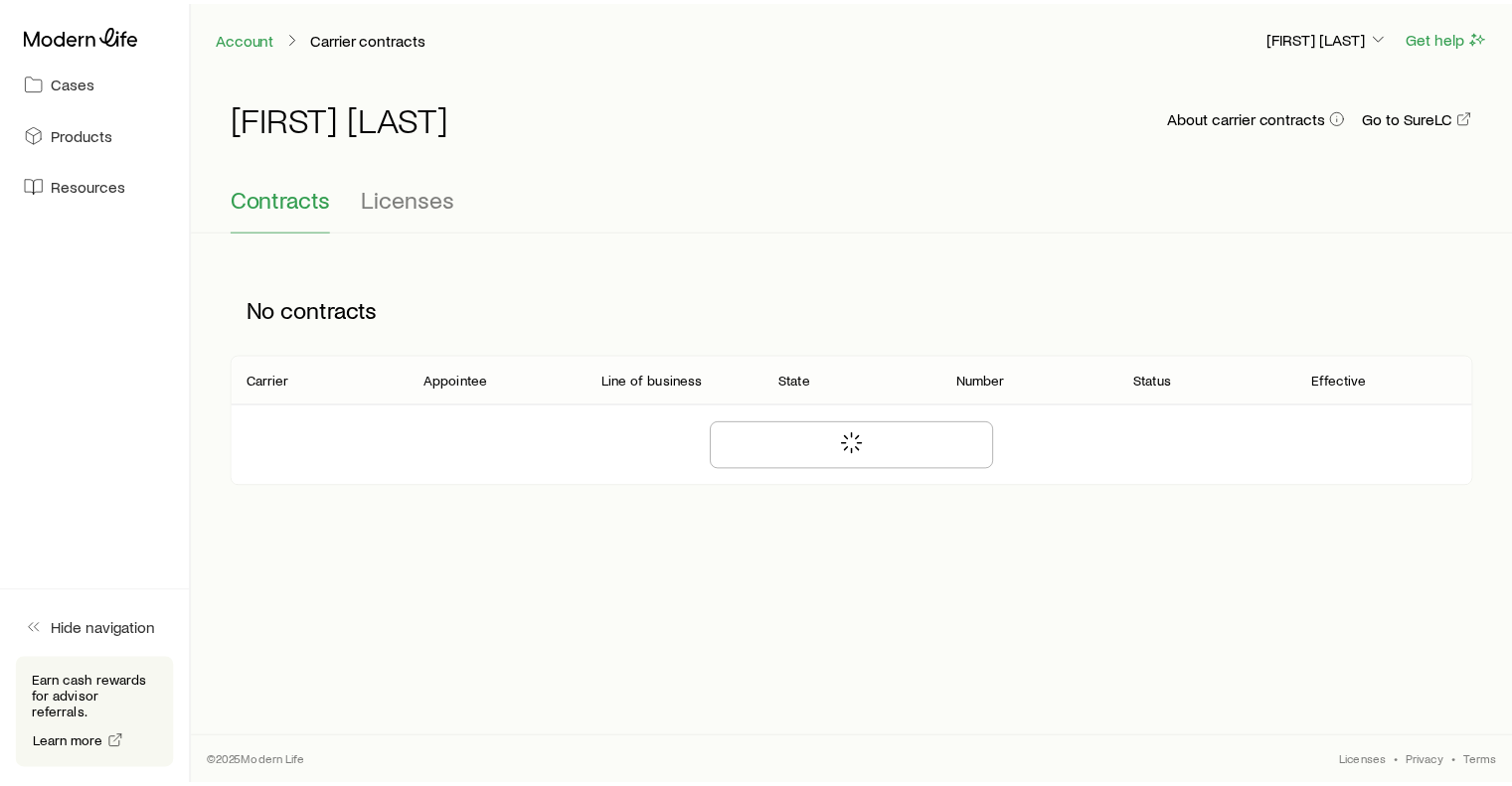 scroll, scrollTop: 0, scrollLeft: 0, axis: both 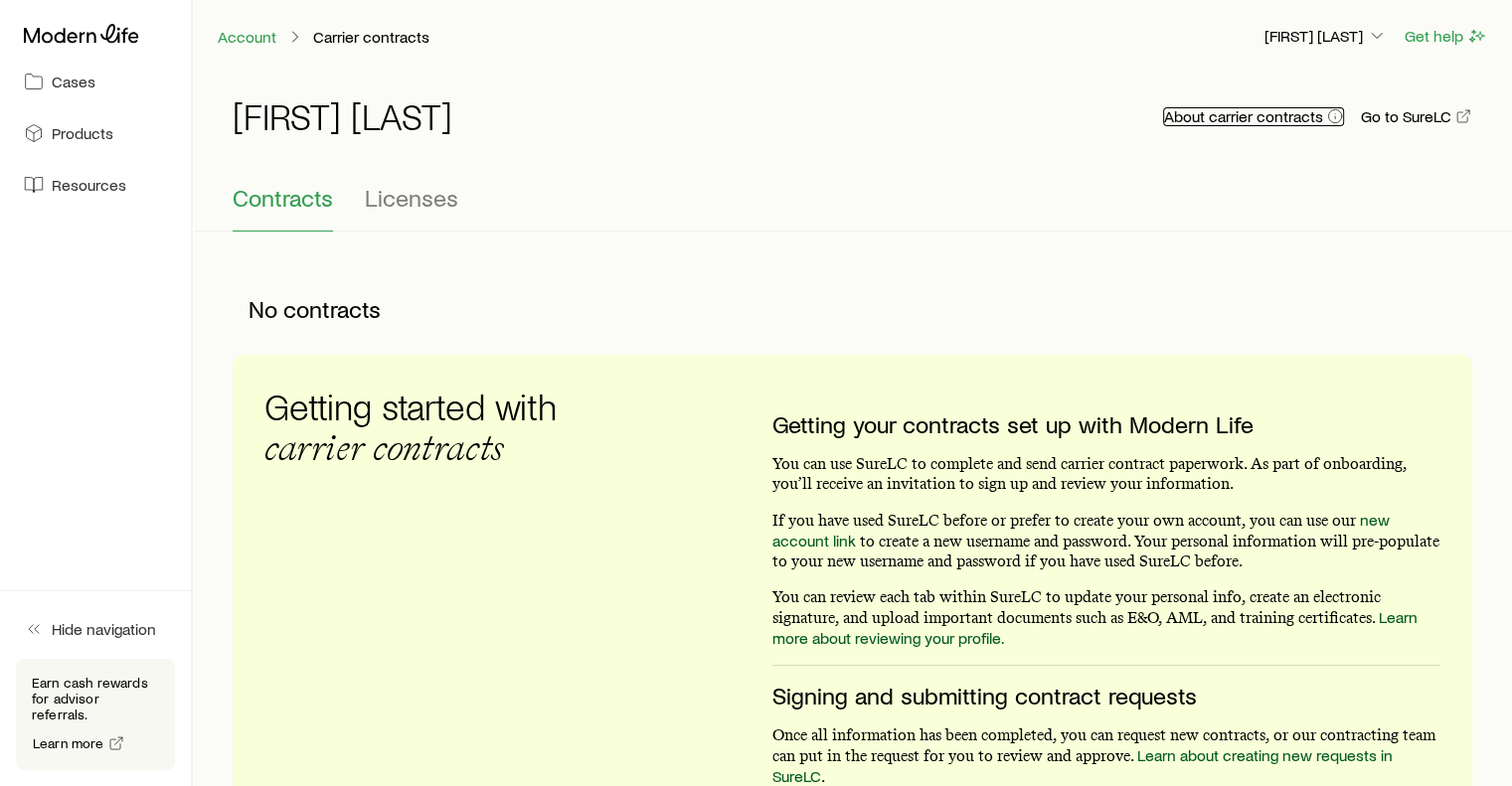 click on "About carrier contracts" at bounding box center [1254, 116] 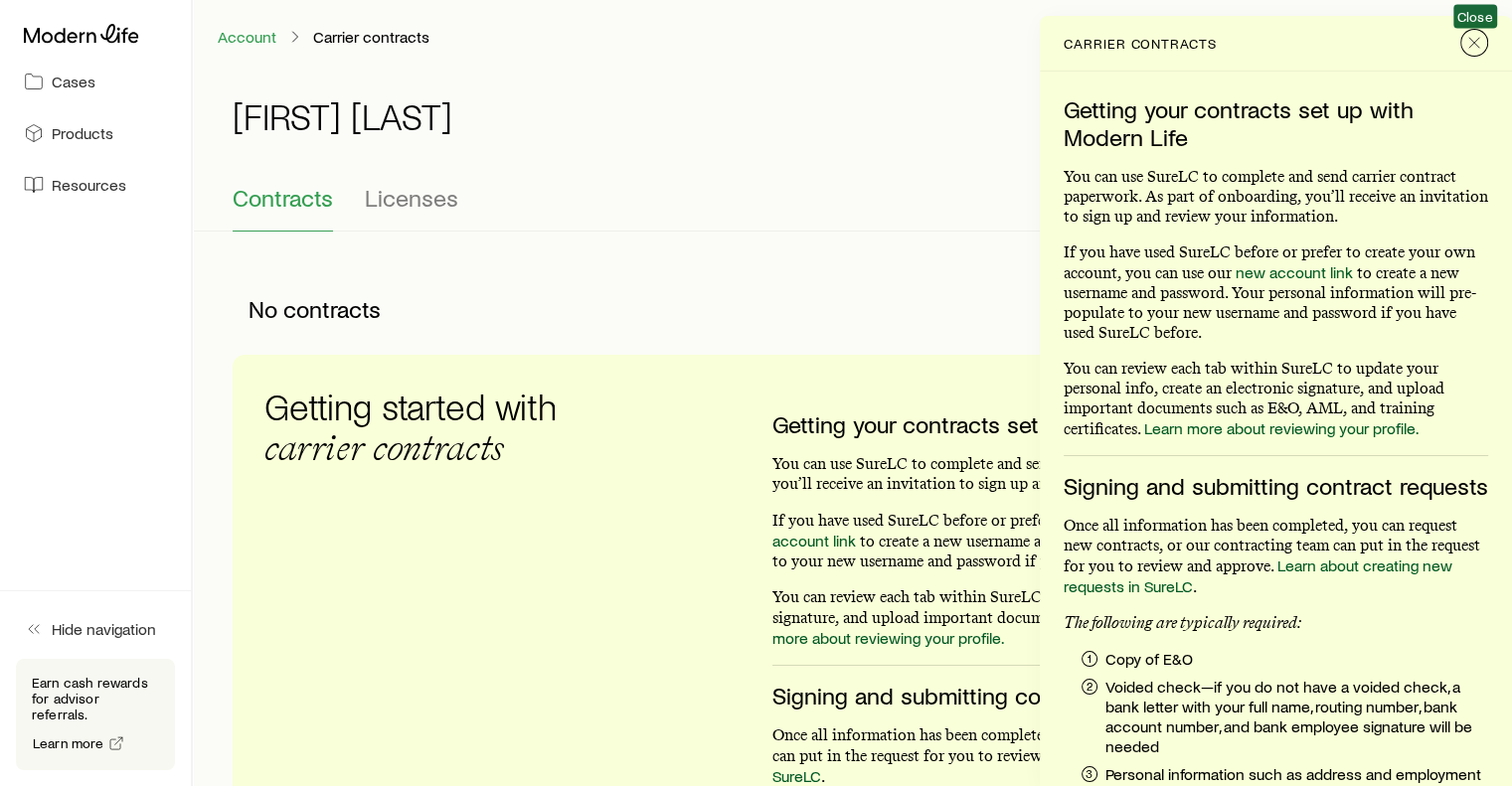 click 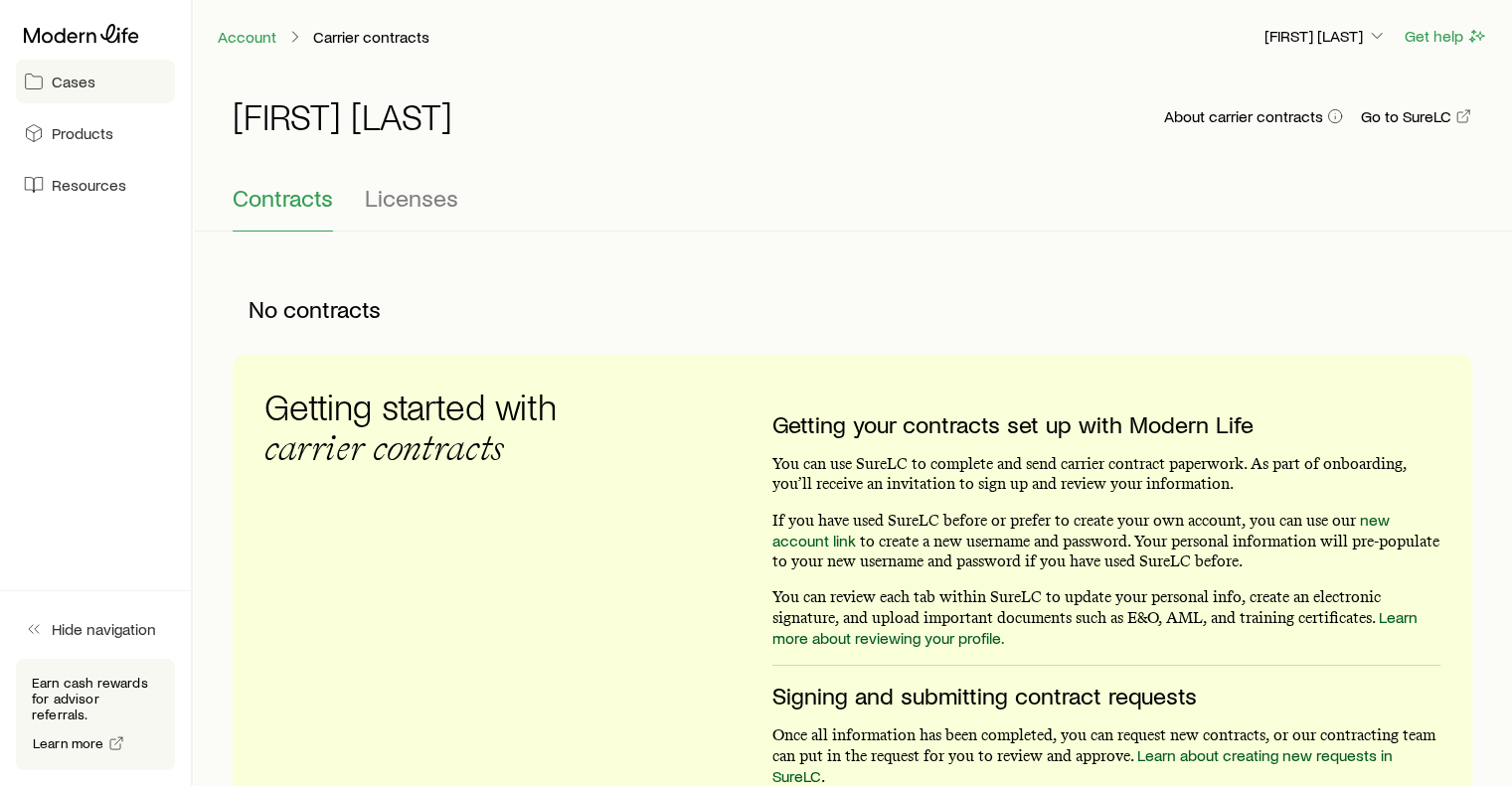 click on "Cases" at bounding box center [74, 81] 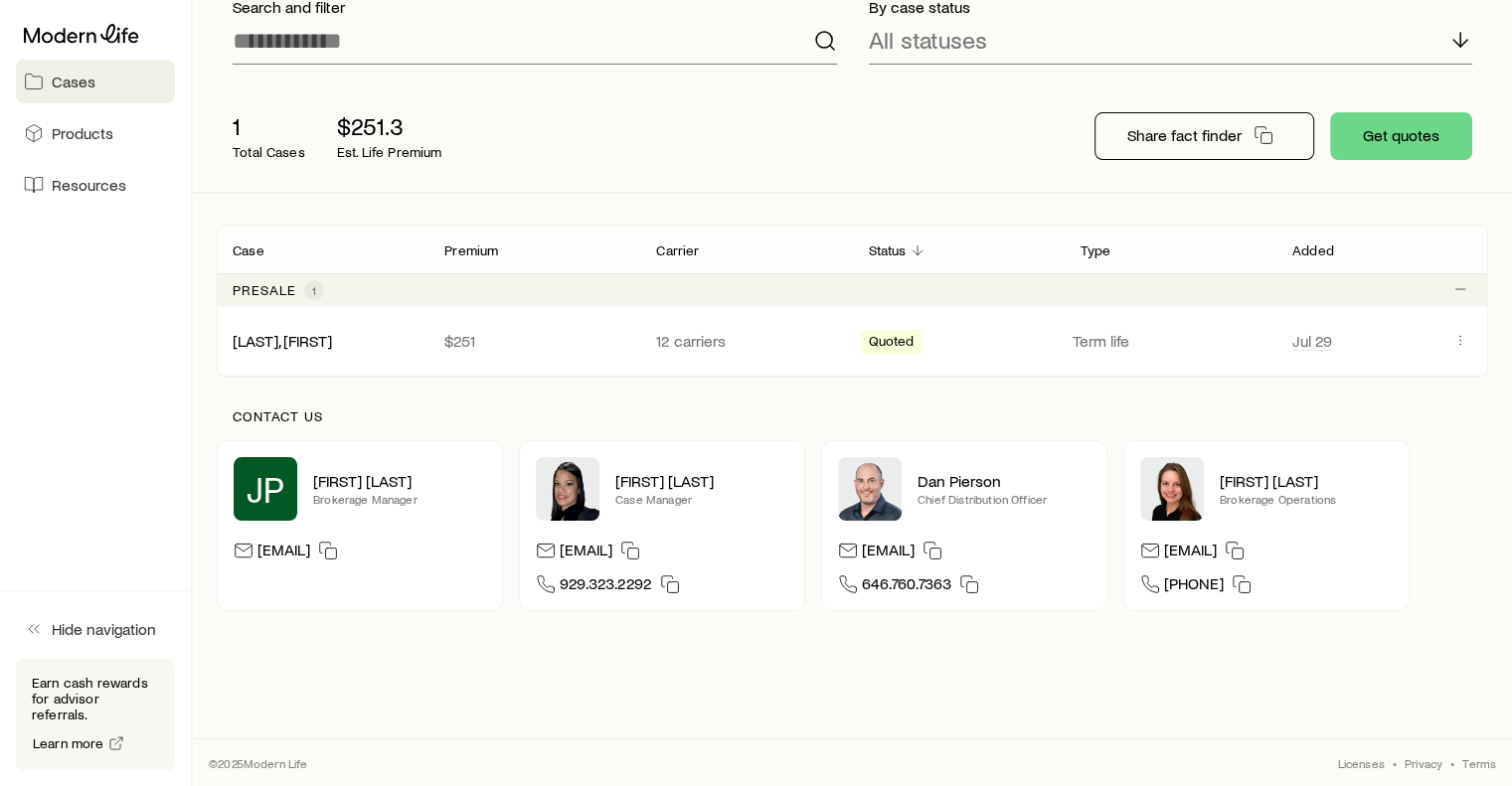 scroll, scrollTop: 0, scrollLeft: 0, axis: both 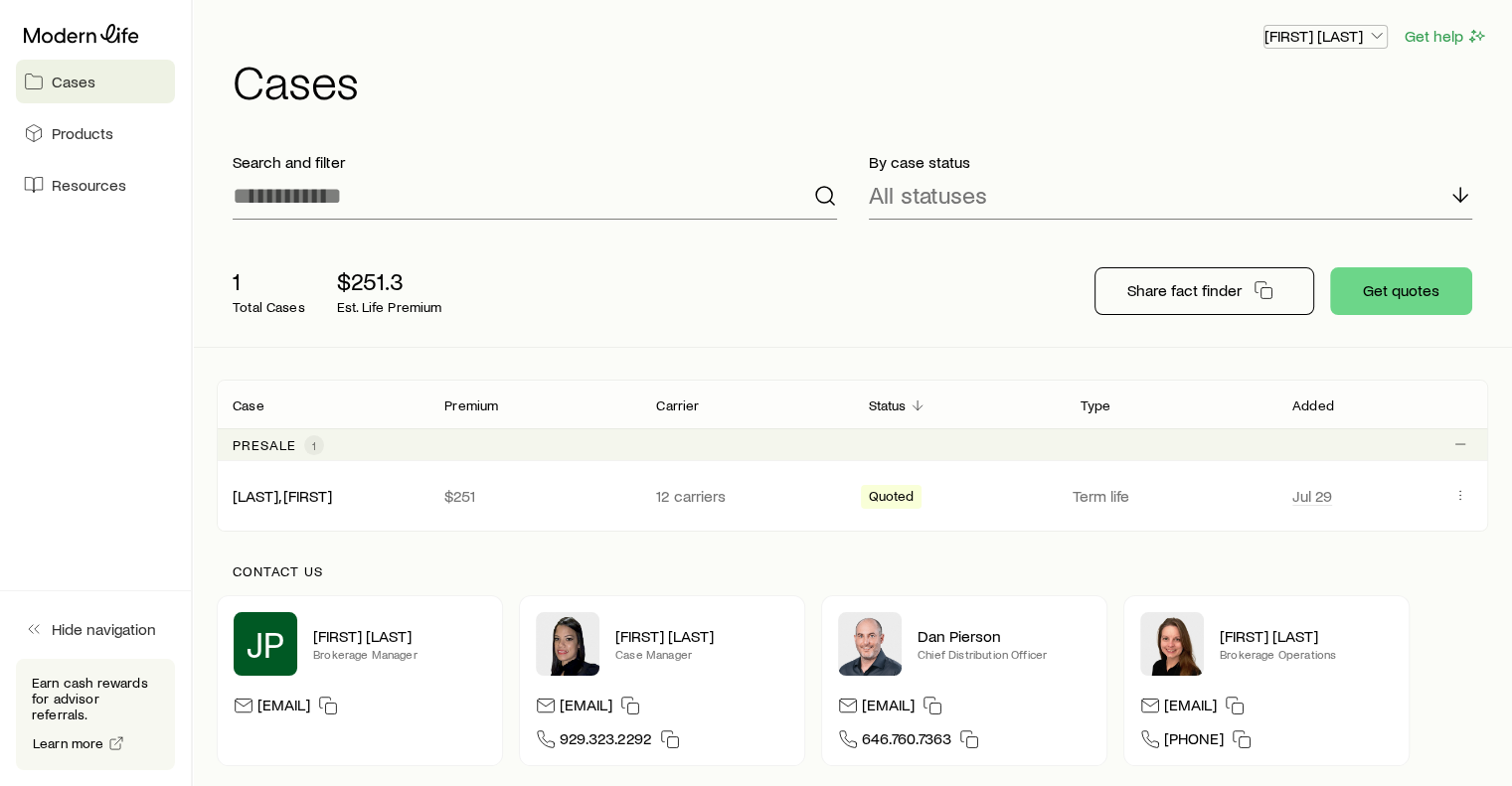 click on "[FIRST]  [LAST]" at bounding box center (1325, 36) 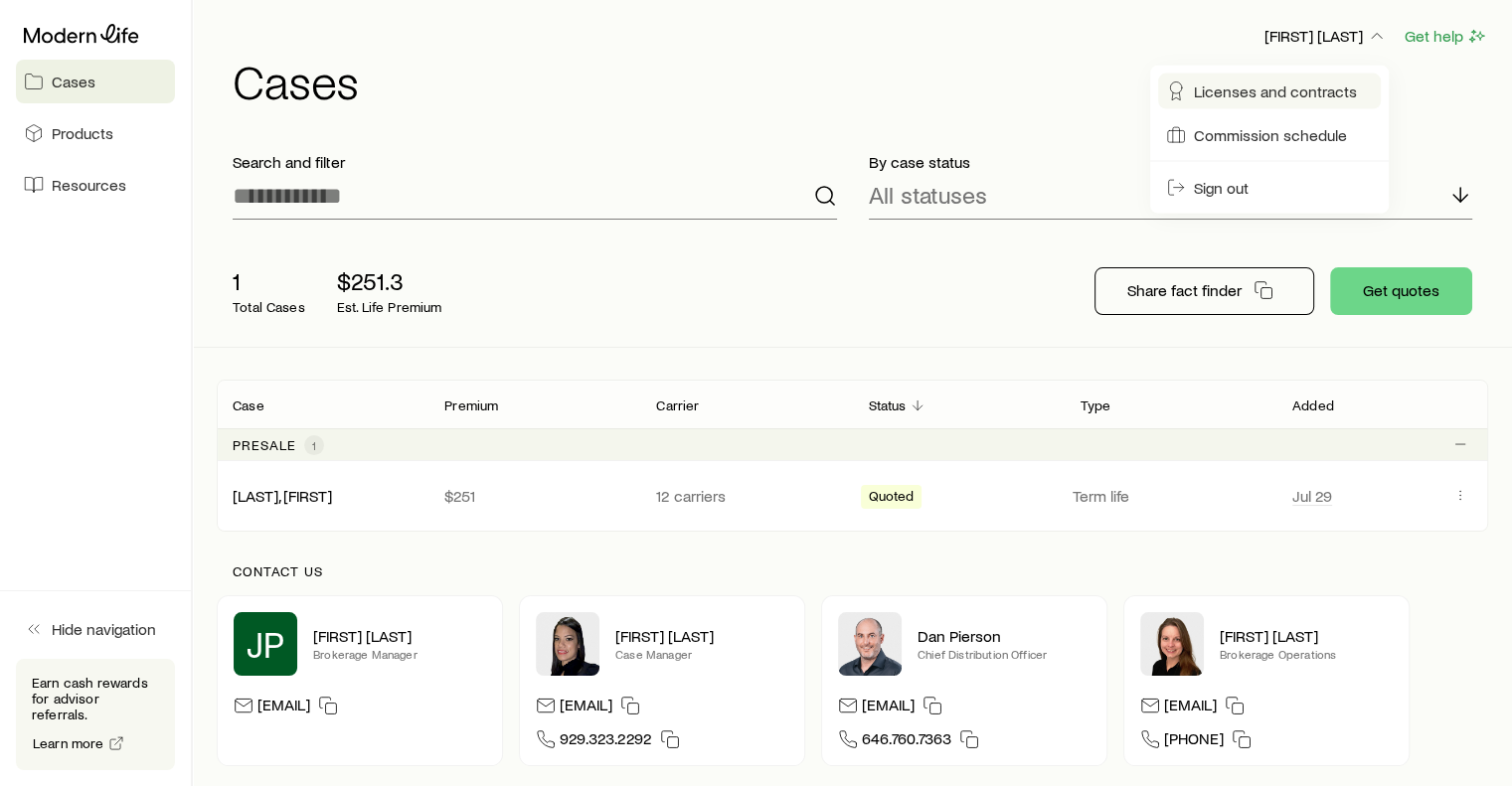 click on "Licenses and contracts" at bounding box center [1275, 91] 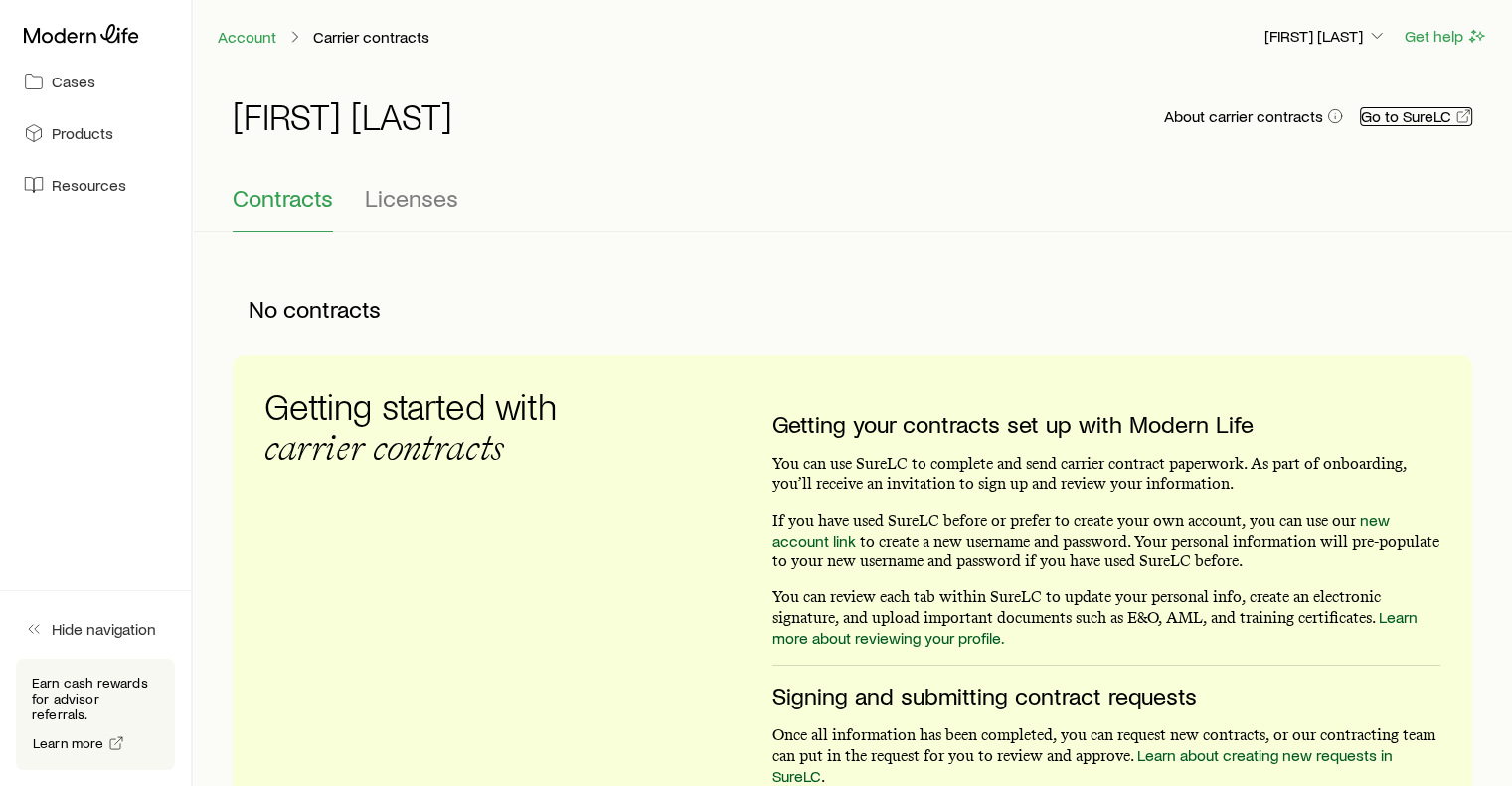 click on "Go to SureLC" at bounding box center (1416, 116) 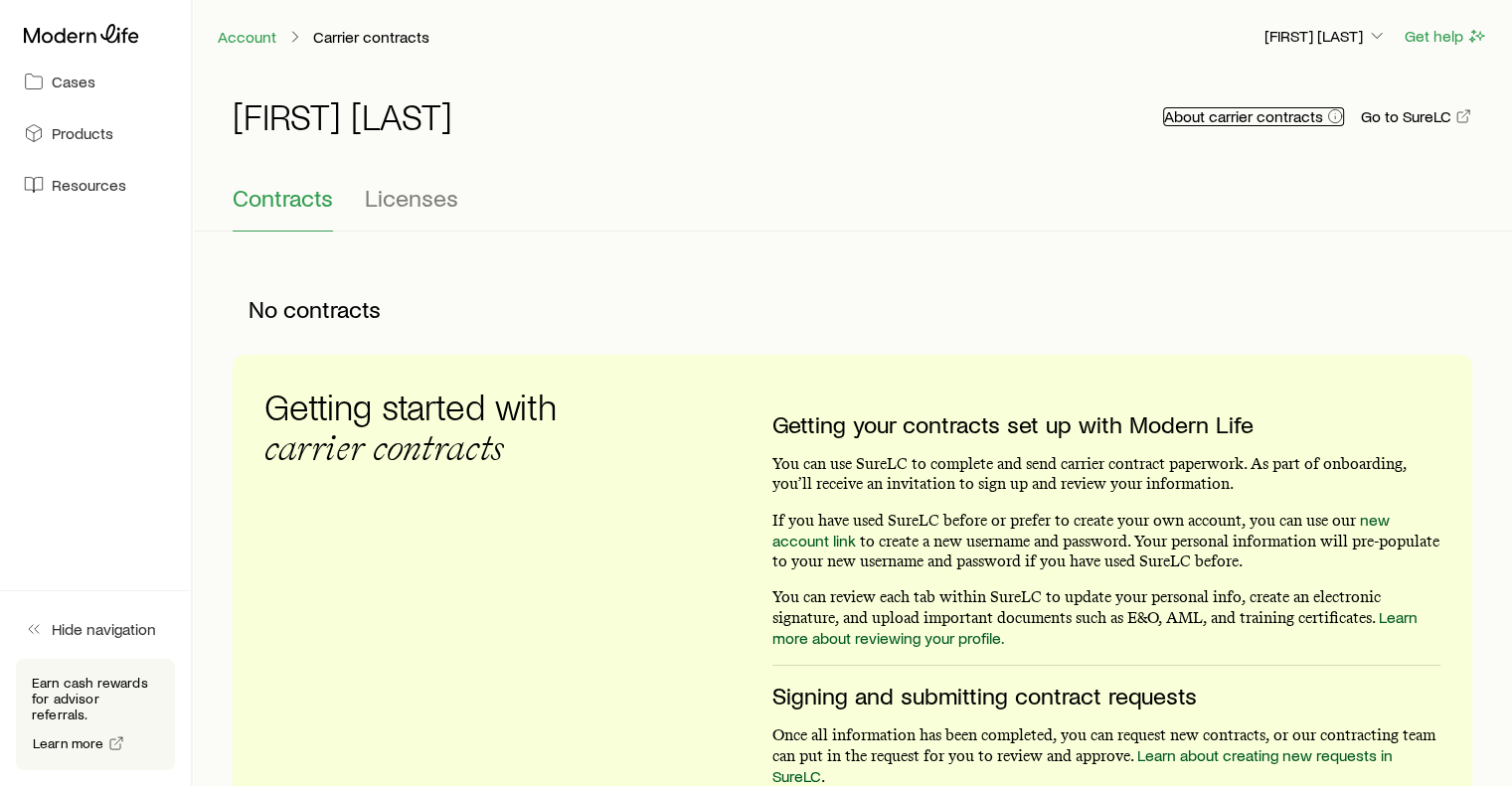 click on "About carrier contracts" at bounding box center (1254, 116) 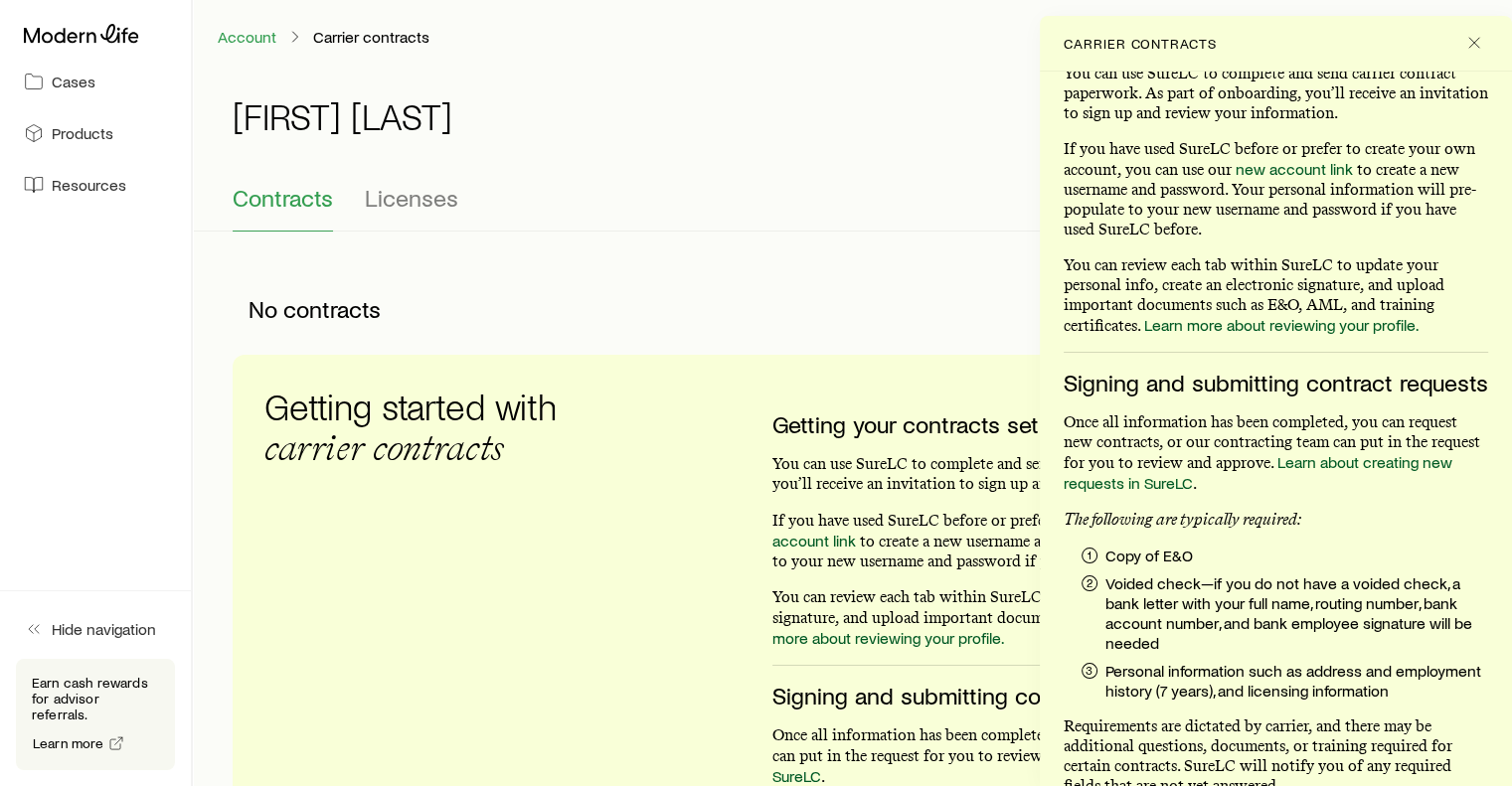 scroll, scrollTop: 0, scrollLeft: 0, axis: both 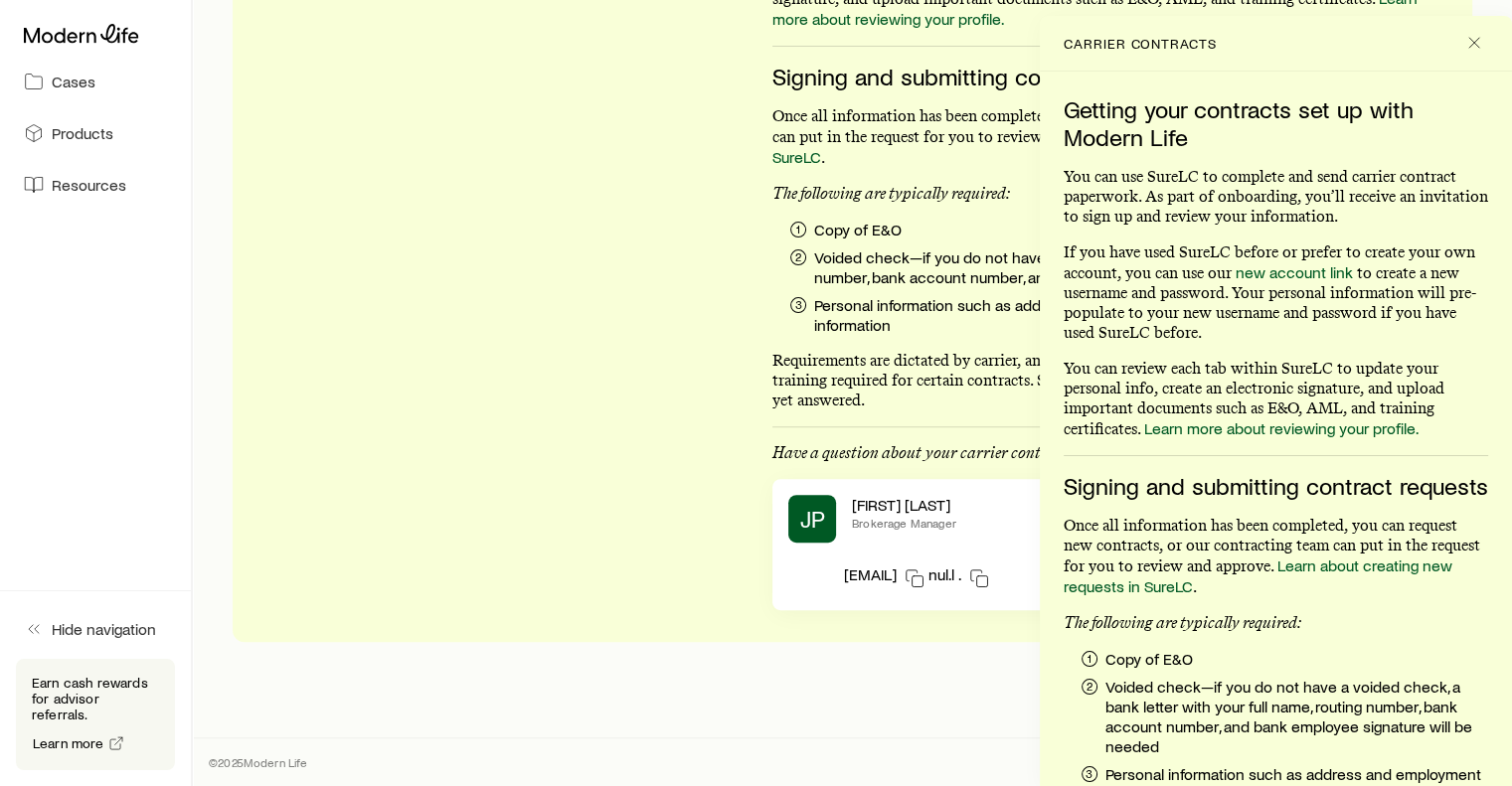 click on "Jonathan  Pratt About carrier contracts Go to SureLC Contracts Licenses No contracts Getting started with carrier contracts Getting your contracts set up with Modern Life You can use SureLC to complete and send carrier contract paperwork. As part of onboarding, you’ll receive an invitation to sign up and review your information. If you have used SureLC before or prefer to create your own account, you can use our   new account link   to create a new username and password. Your personal information will pre-populate to your new username and password if you have used SureLC before. You can review each tab within SureLC to update your personal info, create an electronic signature, and upload important documents such as E&O, AML, and training certificates.   Learn more about reviewing your profile. Signing and submitting contract requests Once all information has been completed, you can request new contracts, or our contracting team can put in the request for you to review and approve.   . 1 Copy of E&O 2 3 JP" at bounding box center (852, 64) 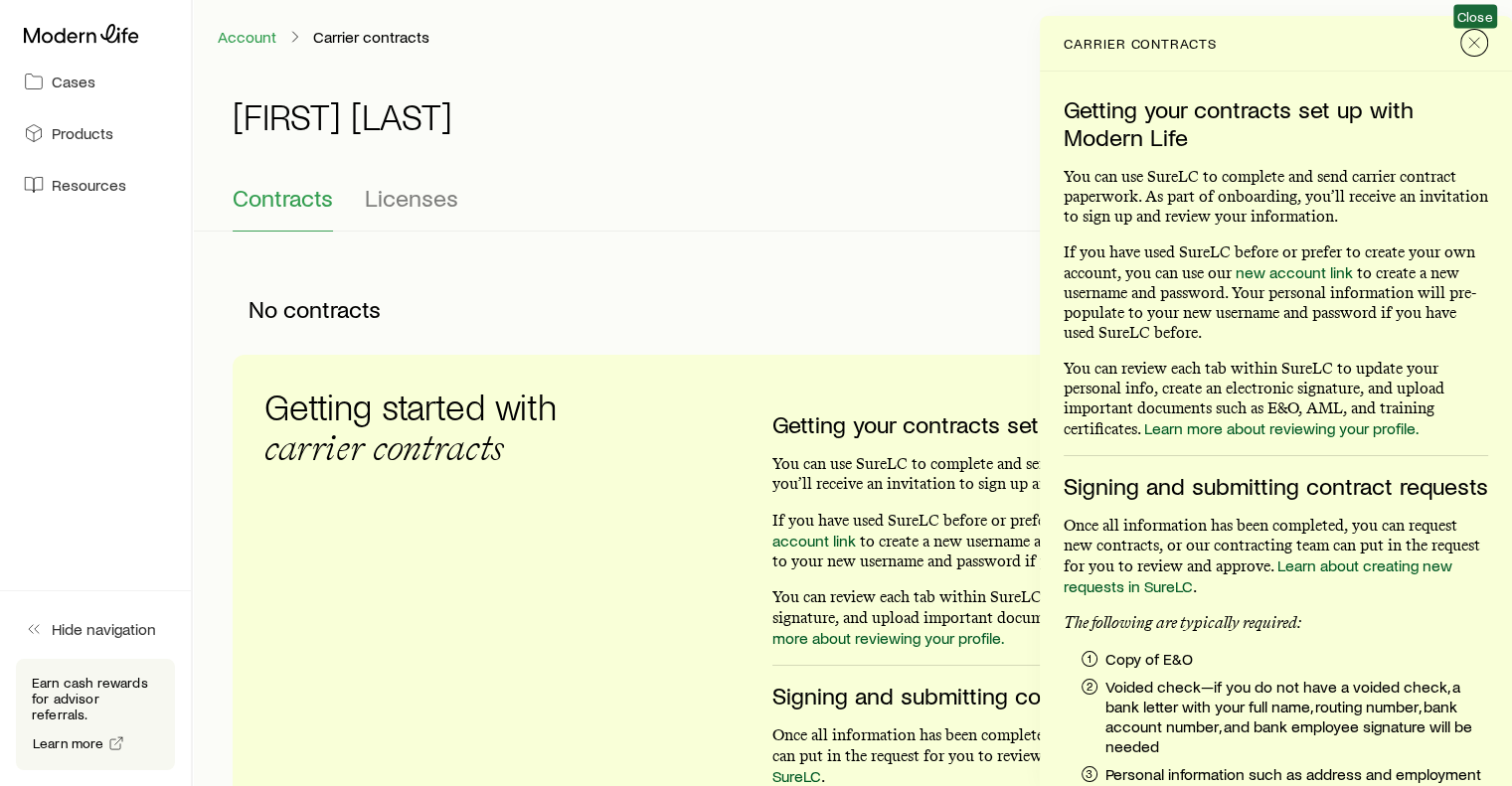 click 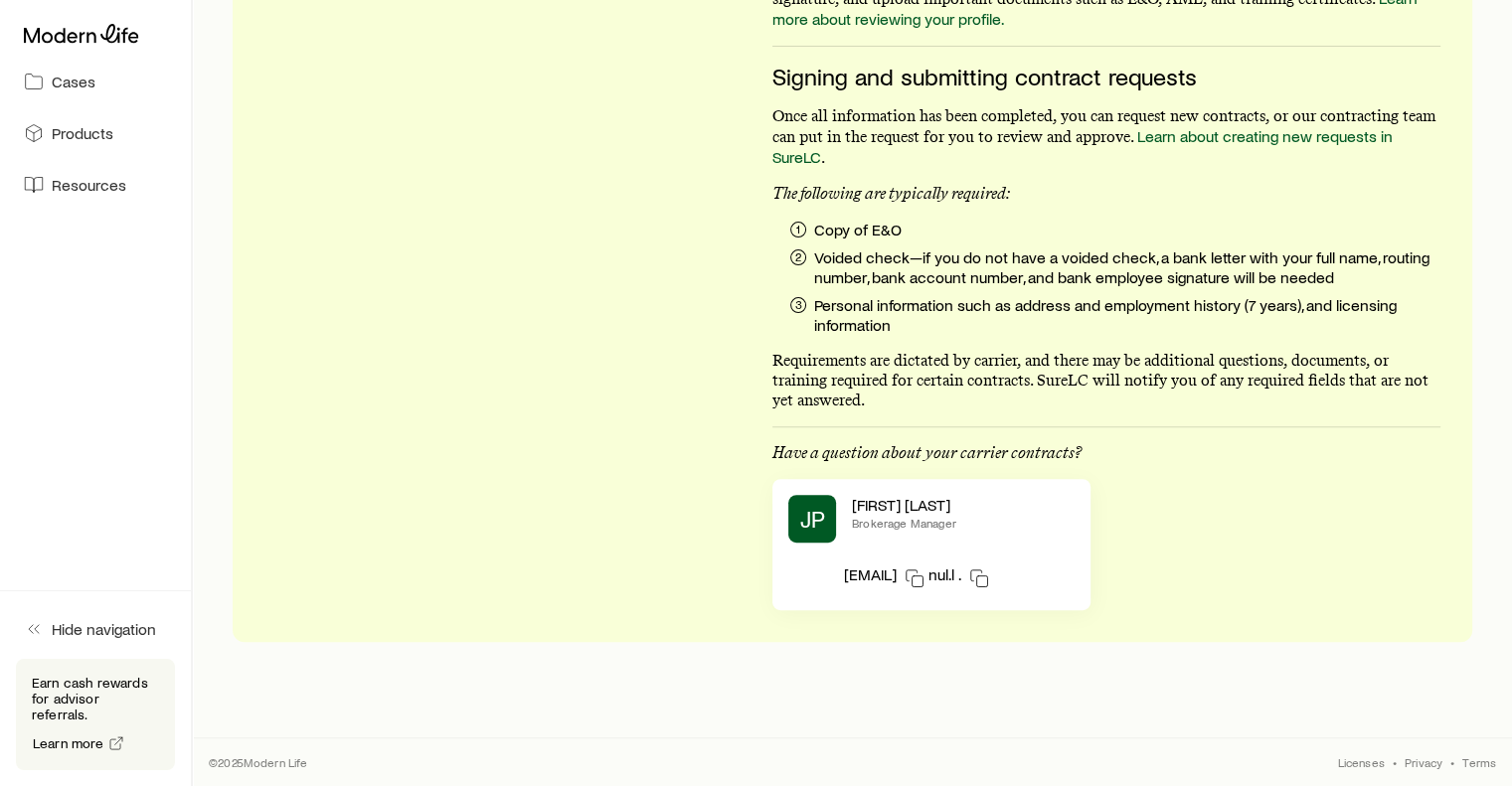 scroll, scrollTop: 0, scrollLeft: 0, axis: both 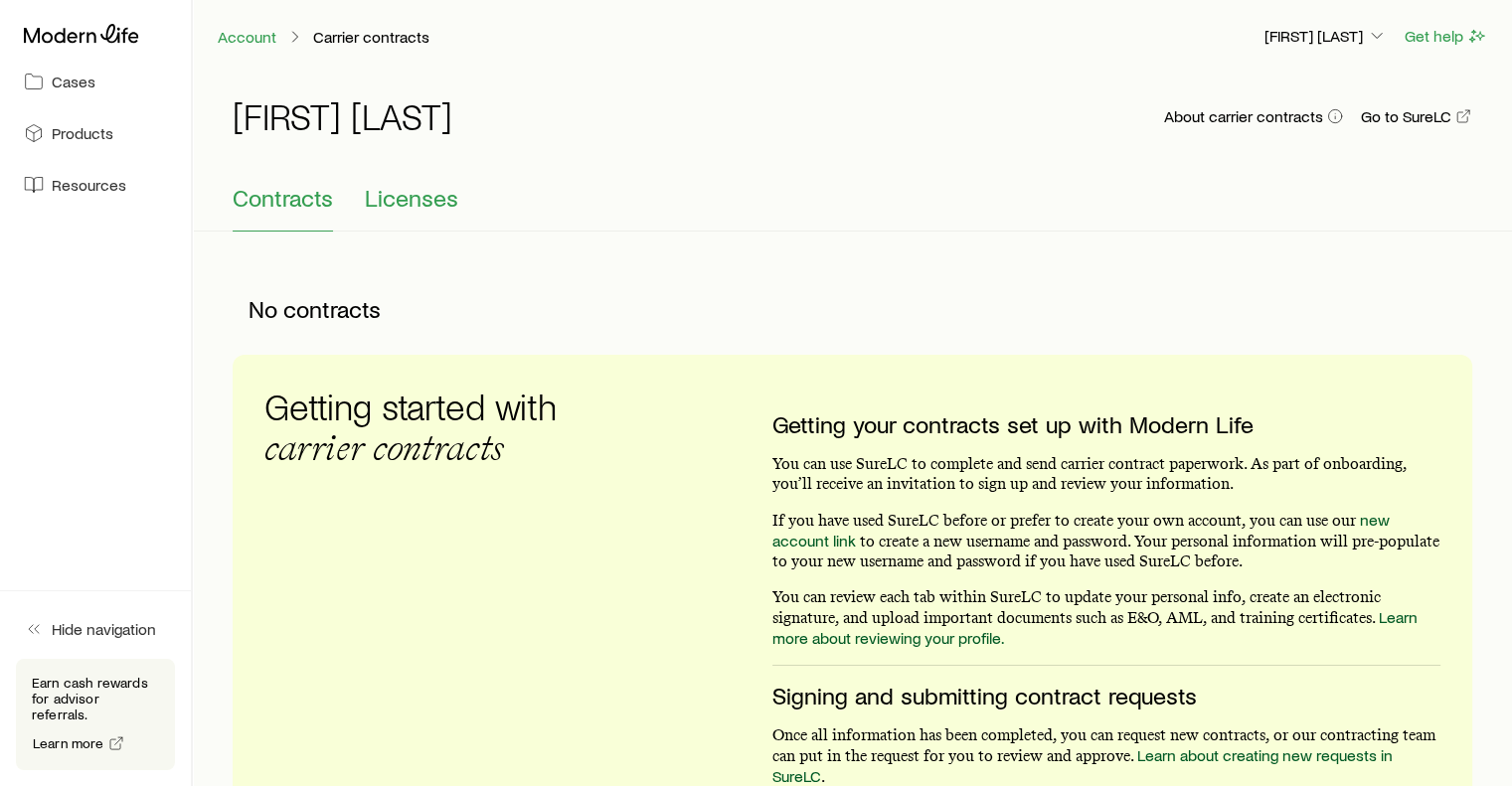 click on "Licenses" at bounding box center [412, 198] 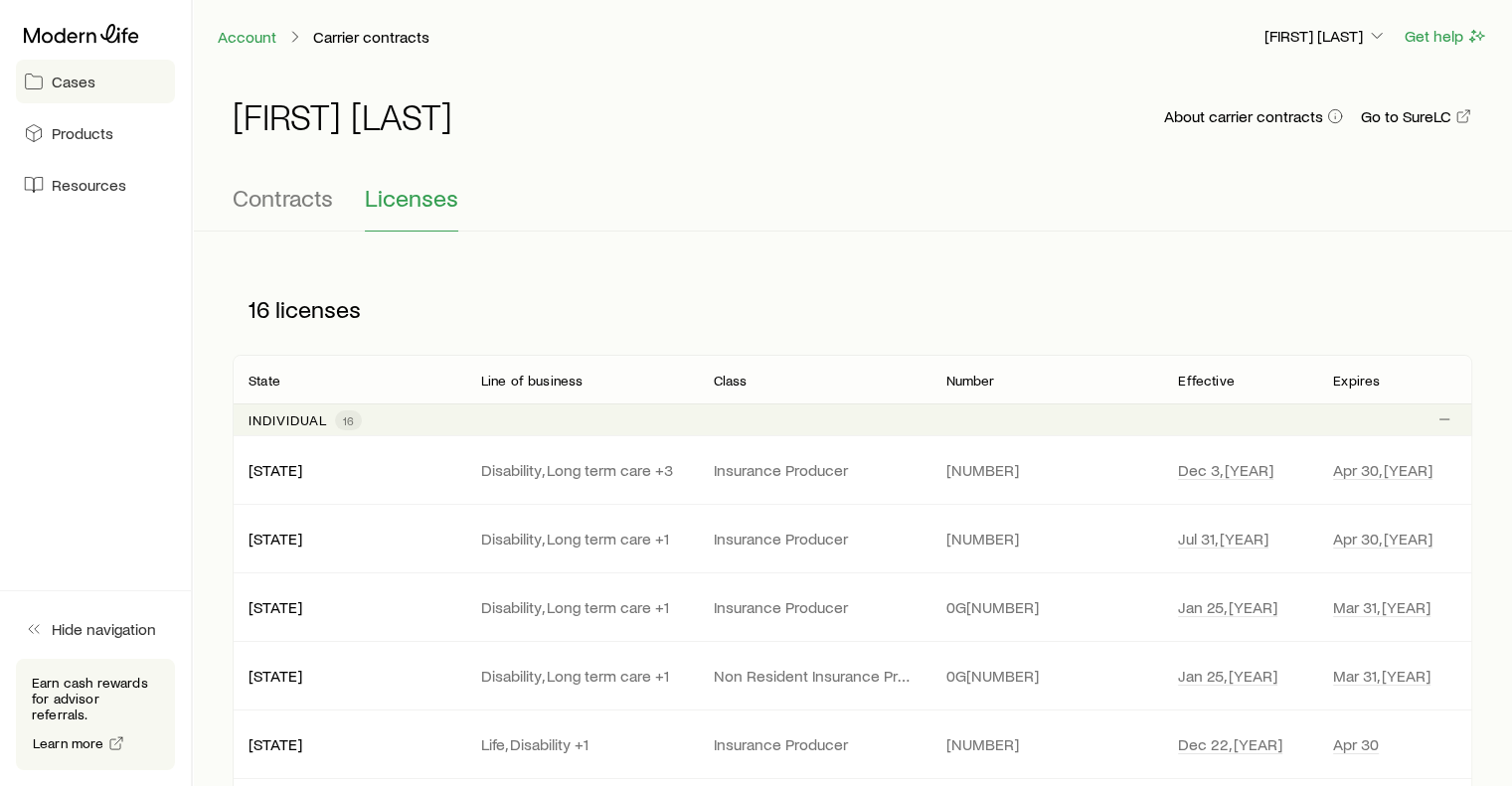 click on "Cases" at bounding box center [74, 81] 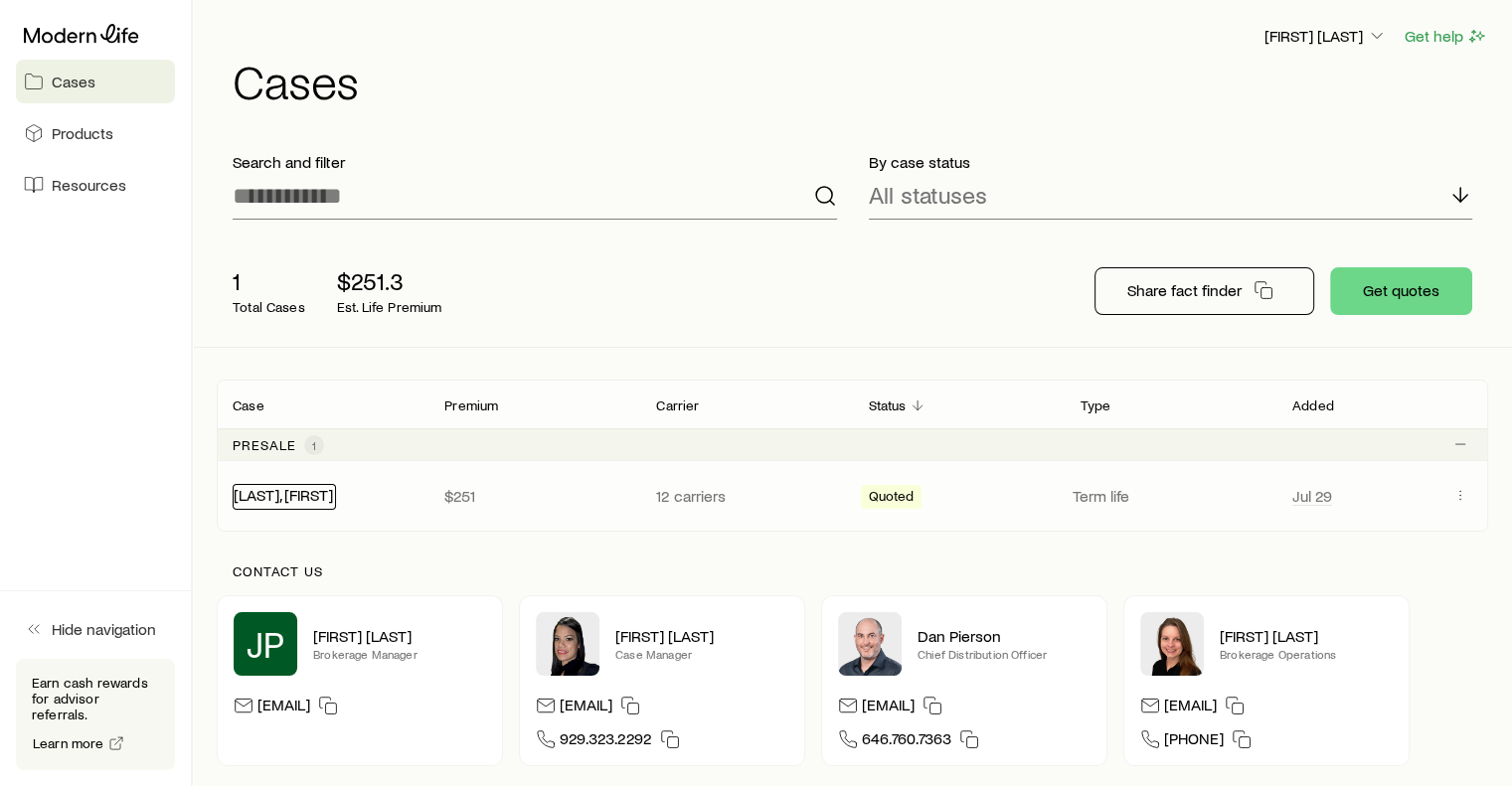 click on "[LAST], [FIRST]" at bounding box center (283, 494) 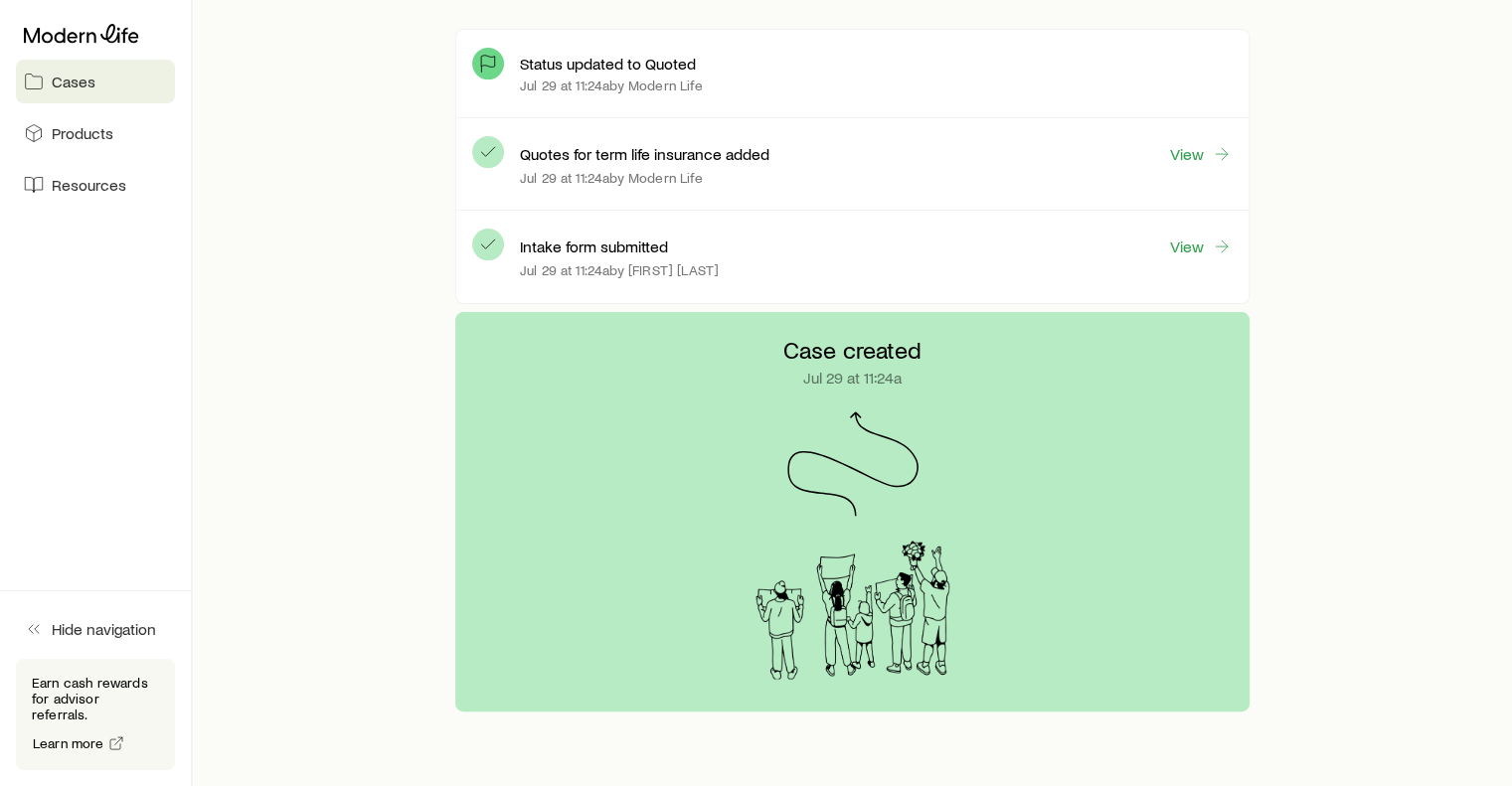 scroll, scrollTop: 639, scrollLeft: 0, axis: vertical 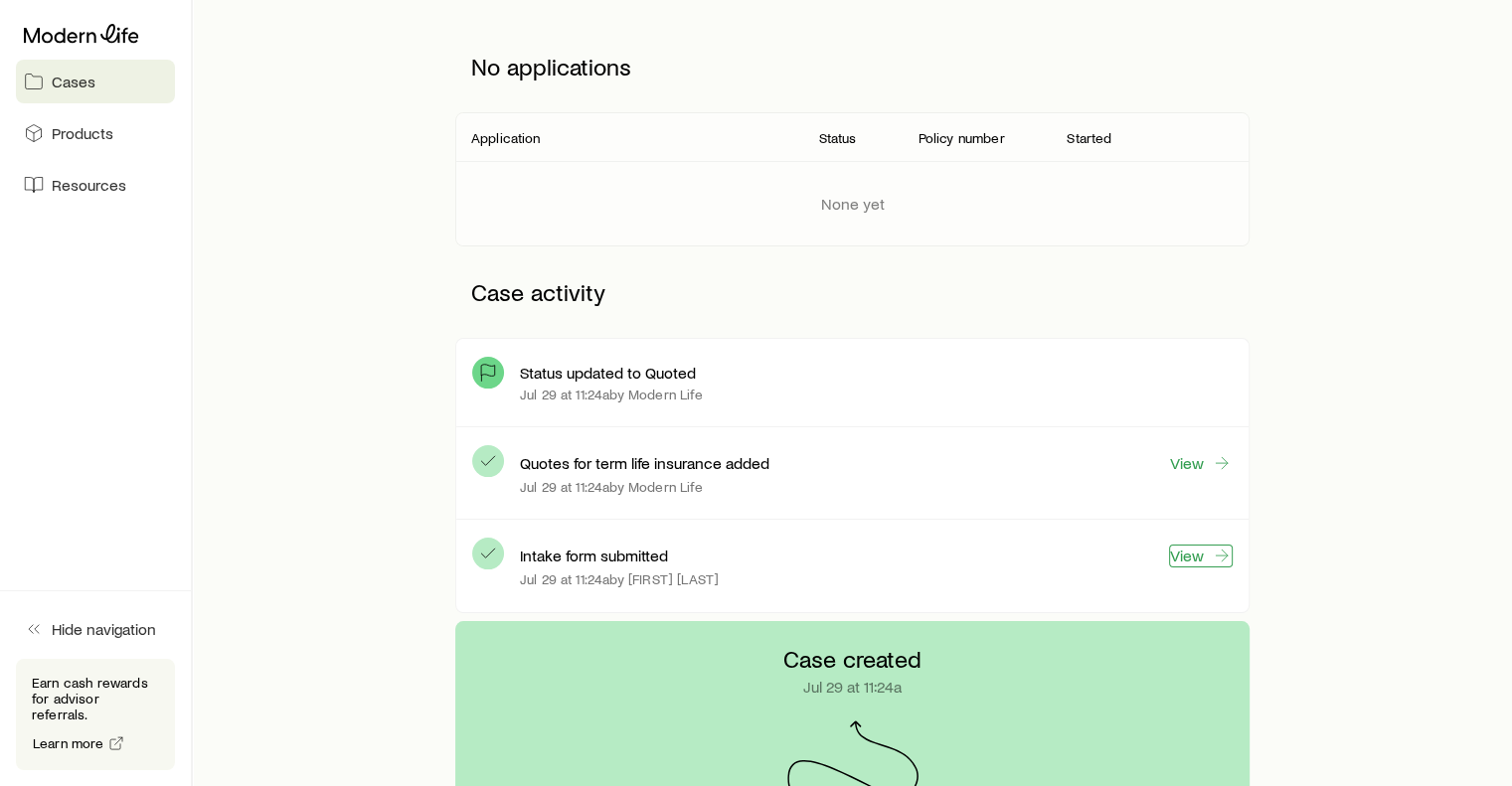 click on "View" at bounding box center (1201, 555) 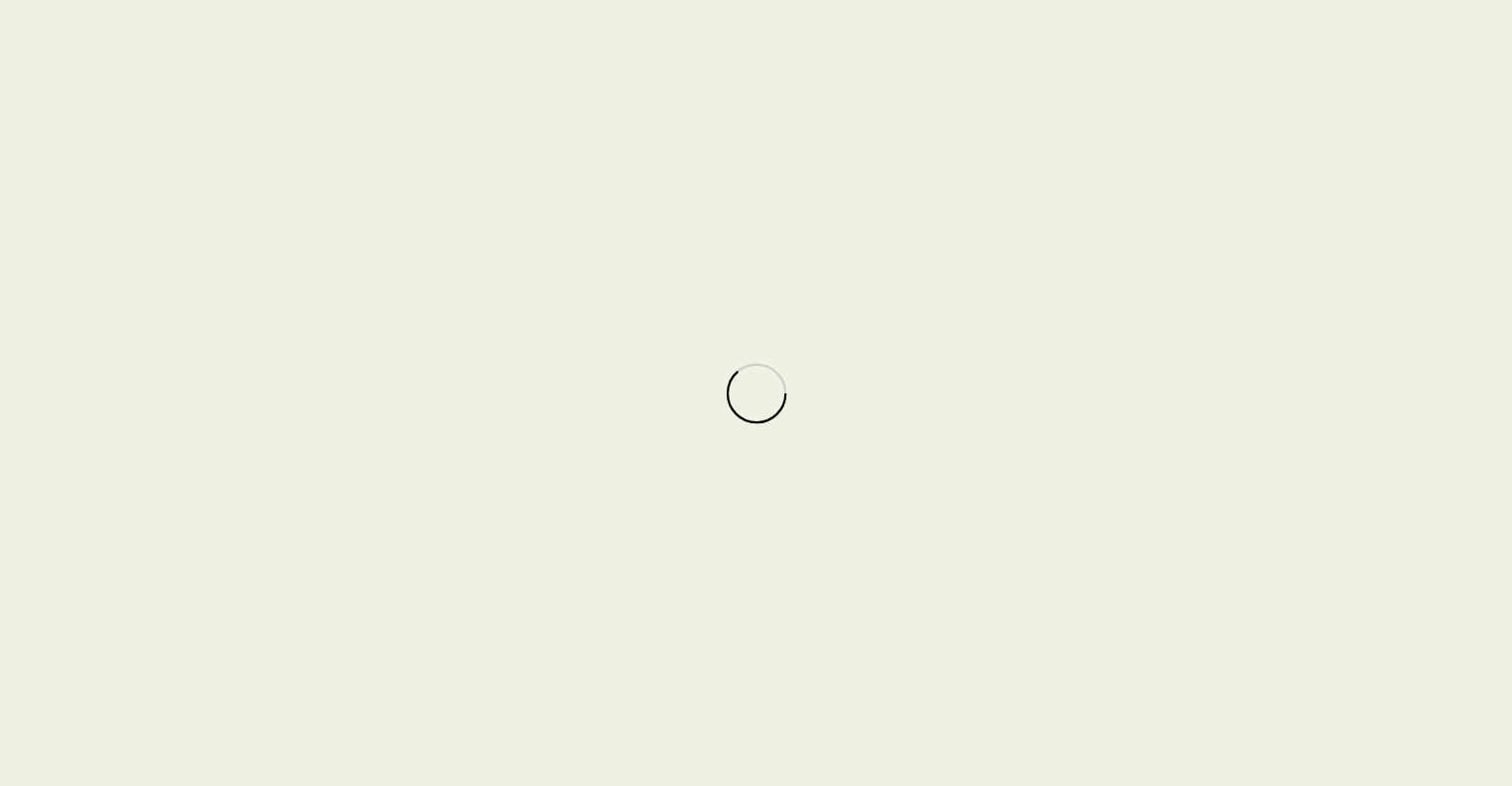 scroll, scrollTop: 0, scrollLeft: 0, axis: both 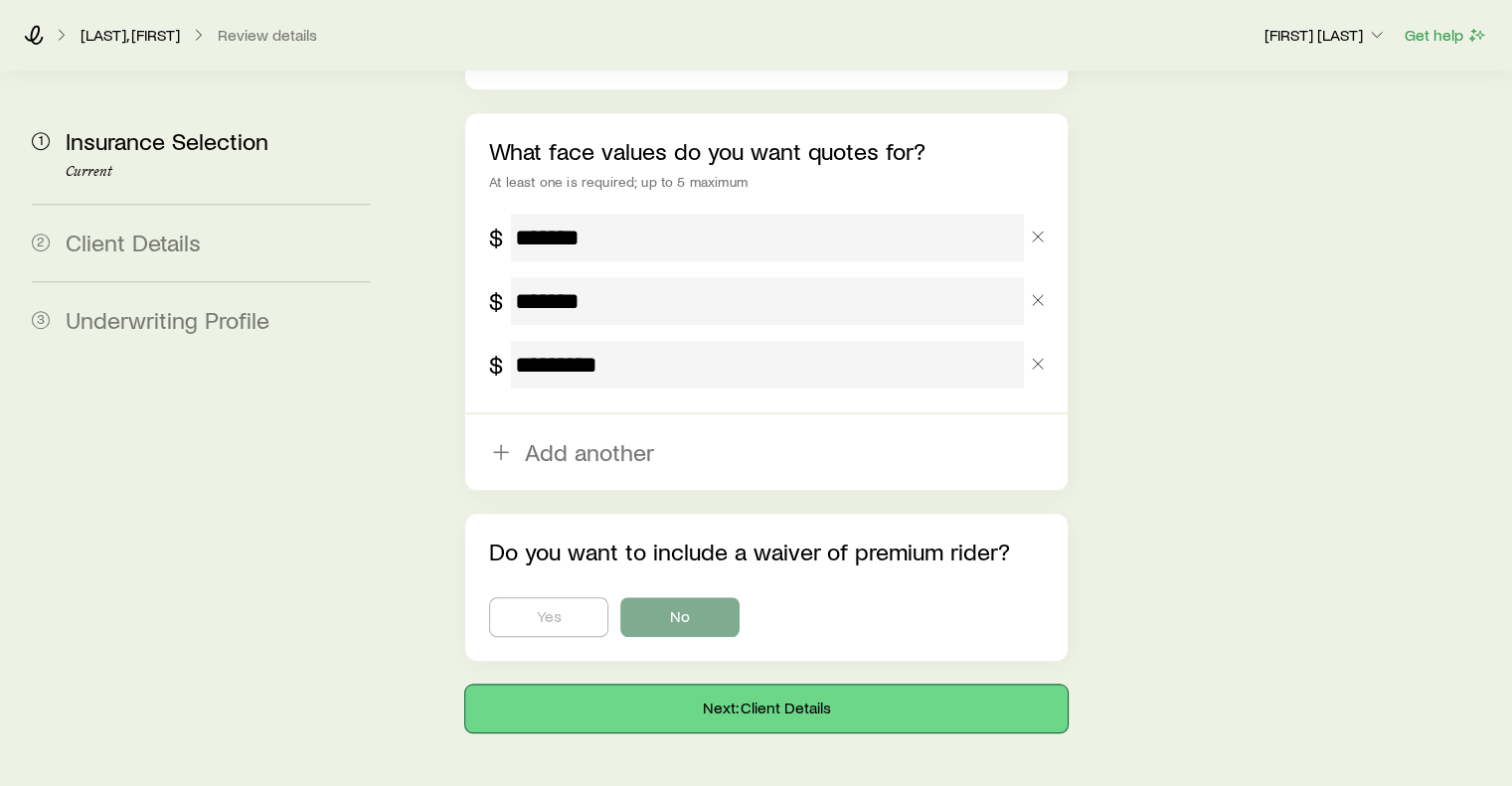 click on "Next: Client Details" at bounding box center (765, 708) 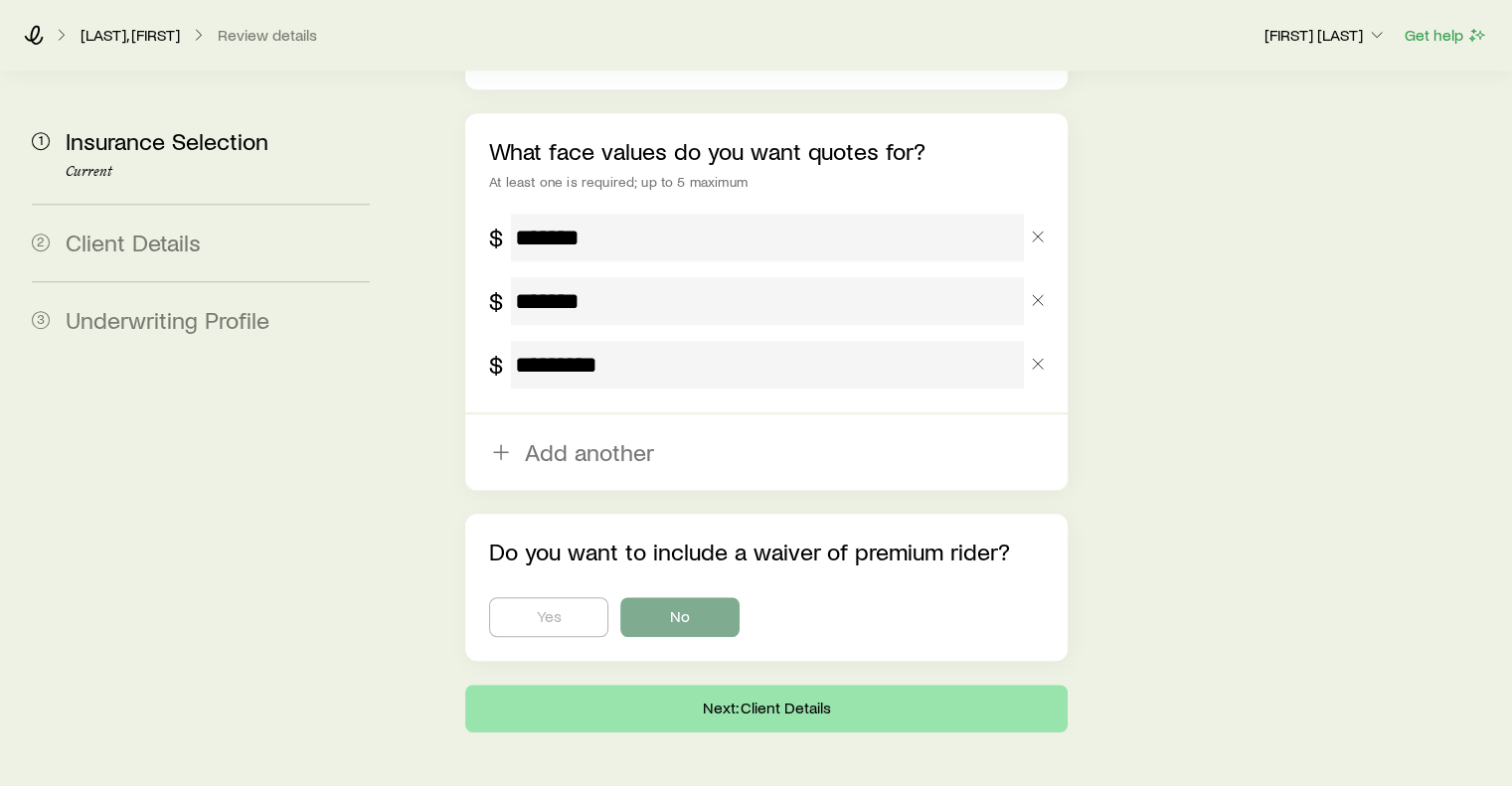 scroll, scrollTop: 0, scrollLeft: 0, axis: both 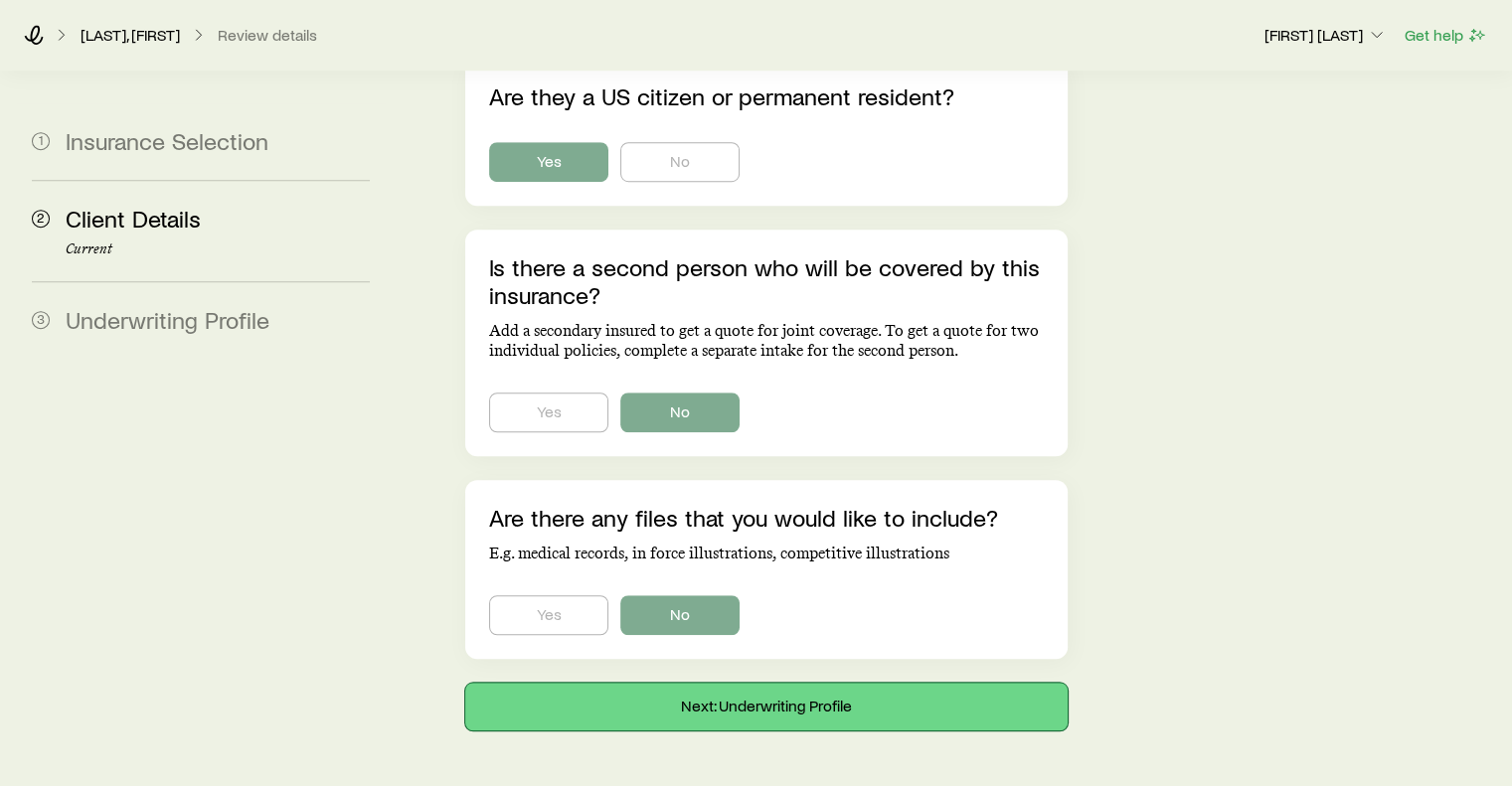click on "Next: Underwriting Profile" at bounding box center [765, 707] 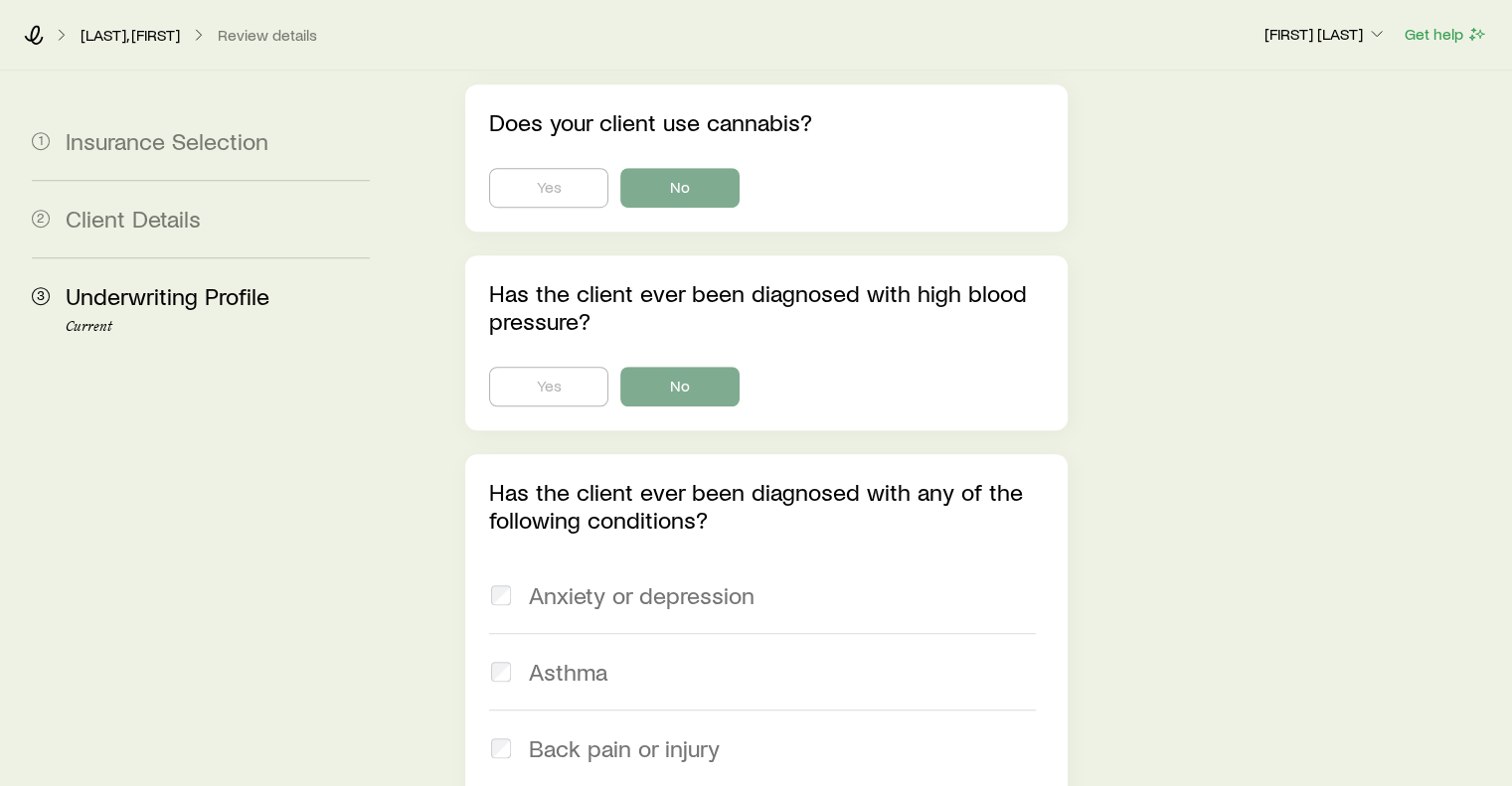 scroll, scrollTop: 0, scrollLeft: 0, axis: both 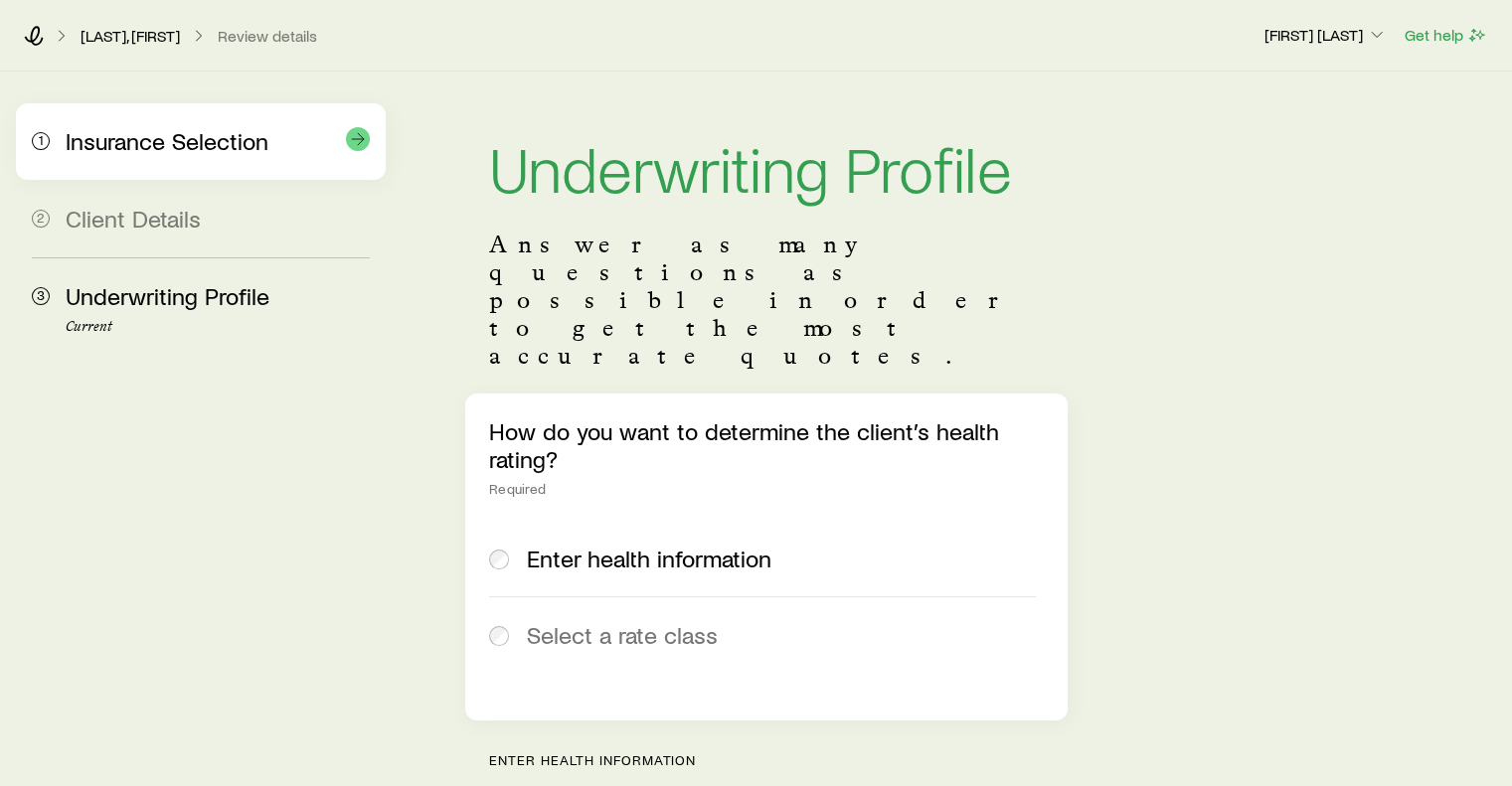 click on "Insurance Selection" at bounding box center [167, 140] 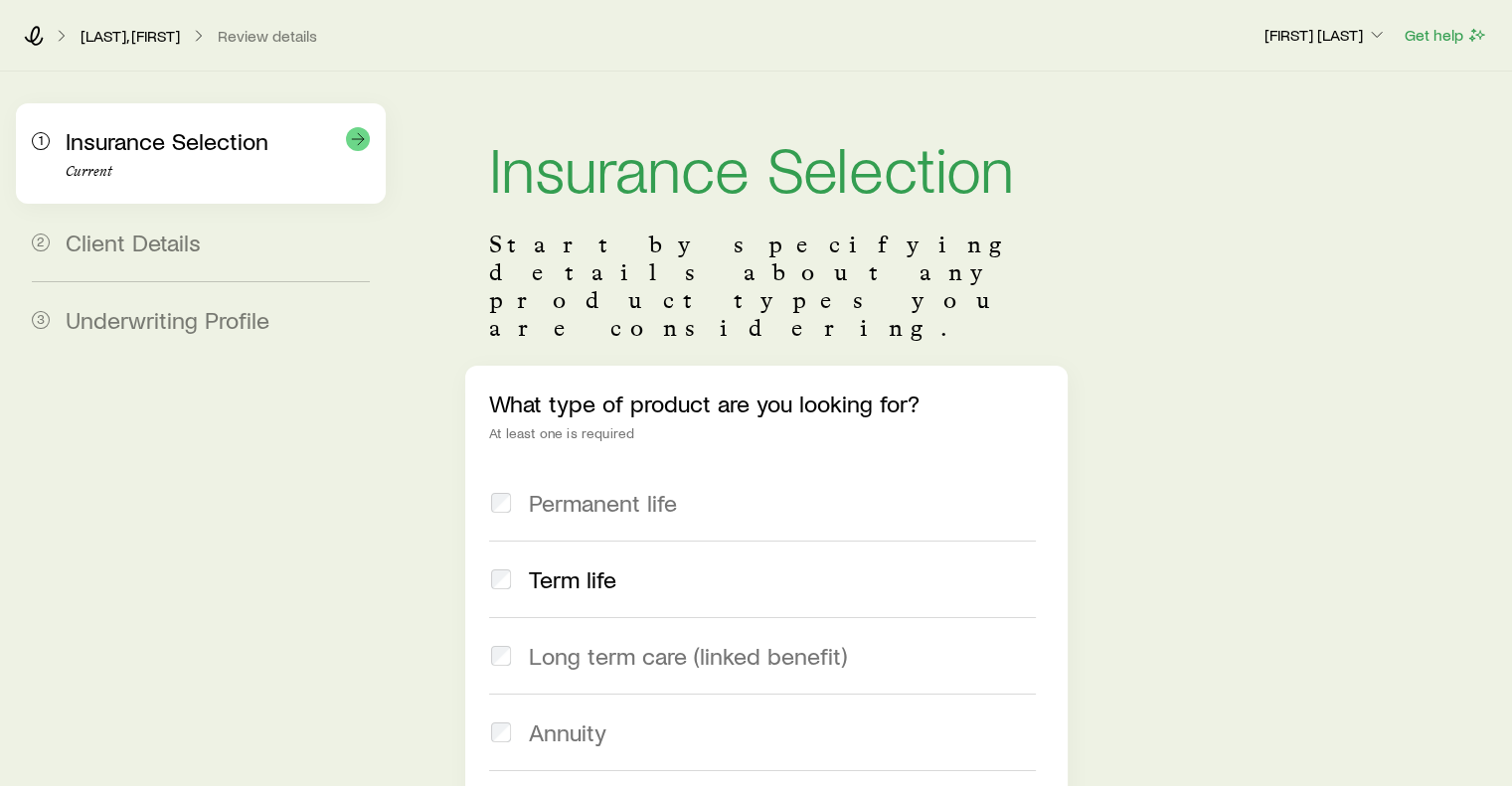 click 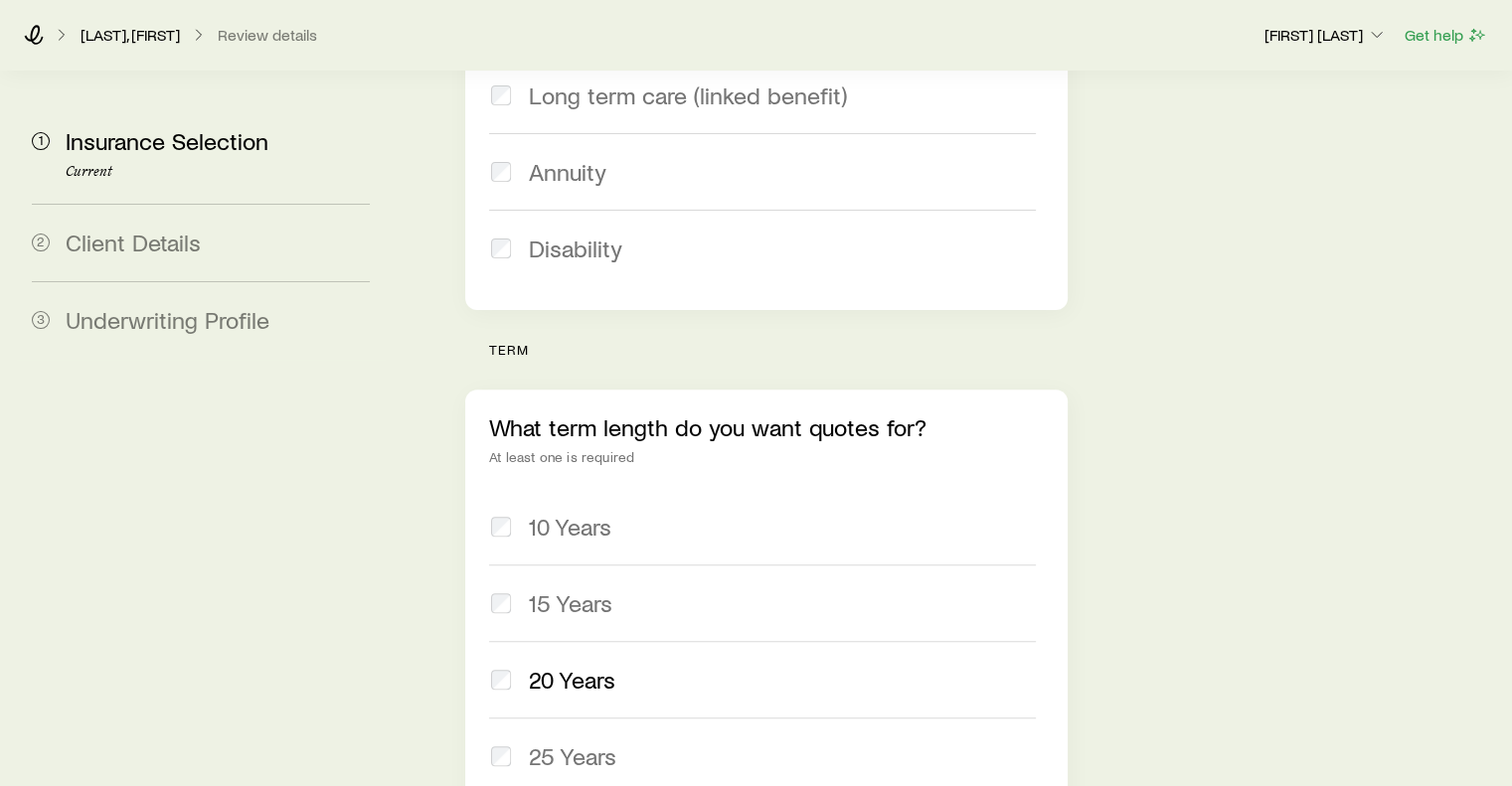 scroll, scrollTop: 742, scrollLeft: 0, axis: vertical 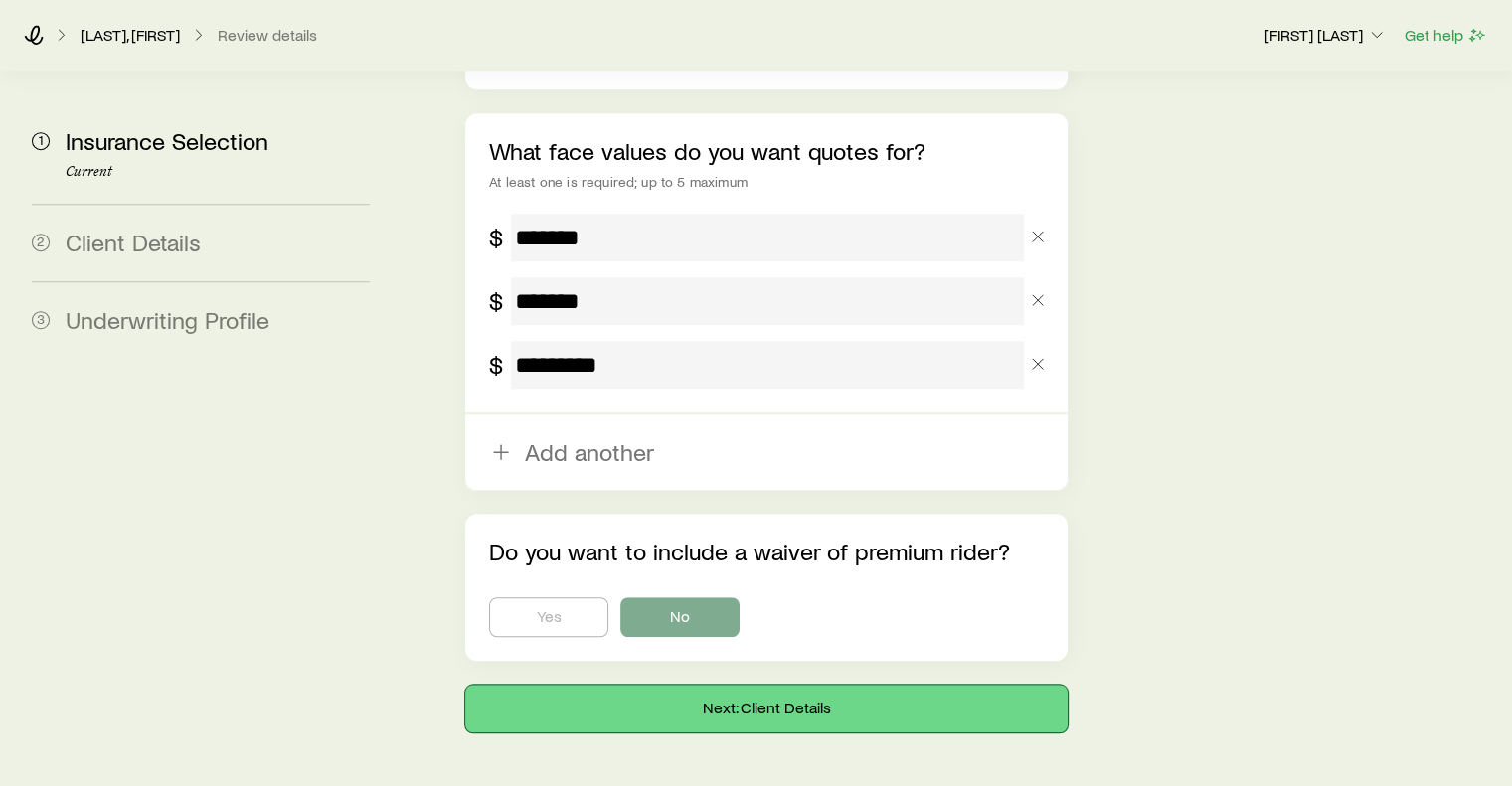 click on "Next: Client Details" at bounding box center [765, 708] 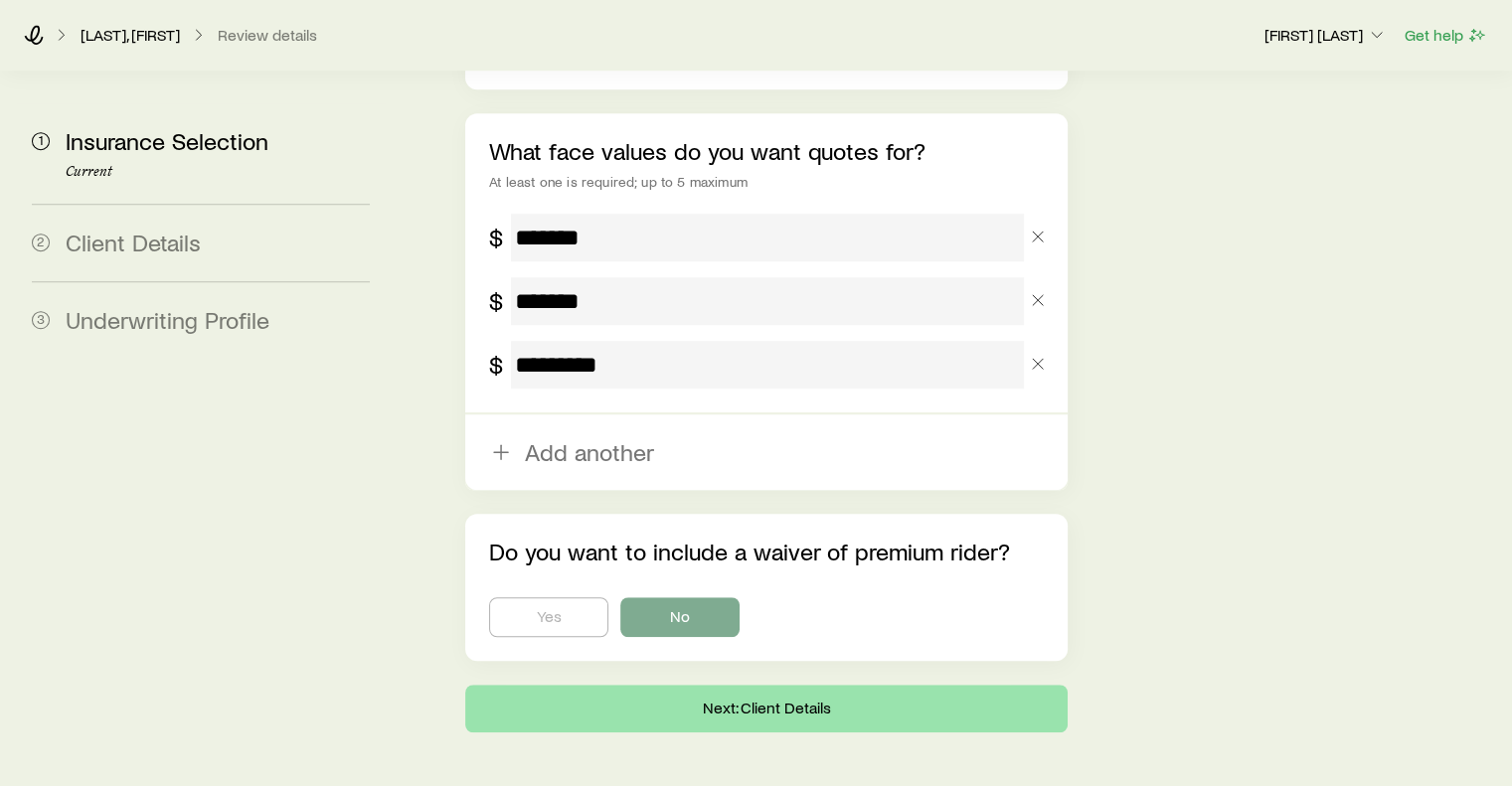 scroll, scrollTop: 0, scrollLeft: 0, axis: both 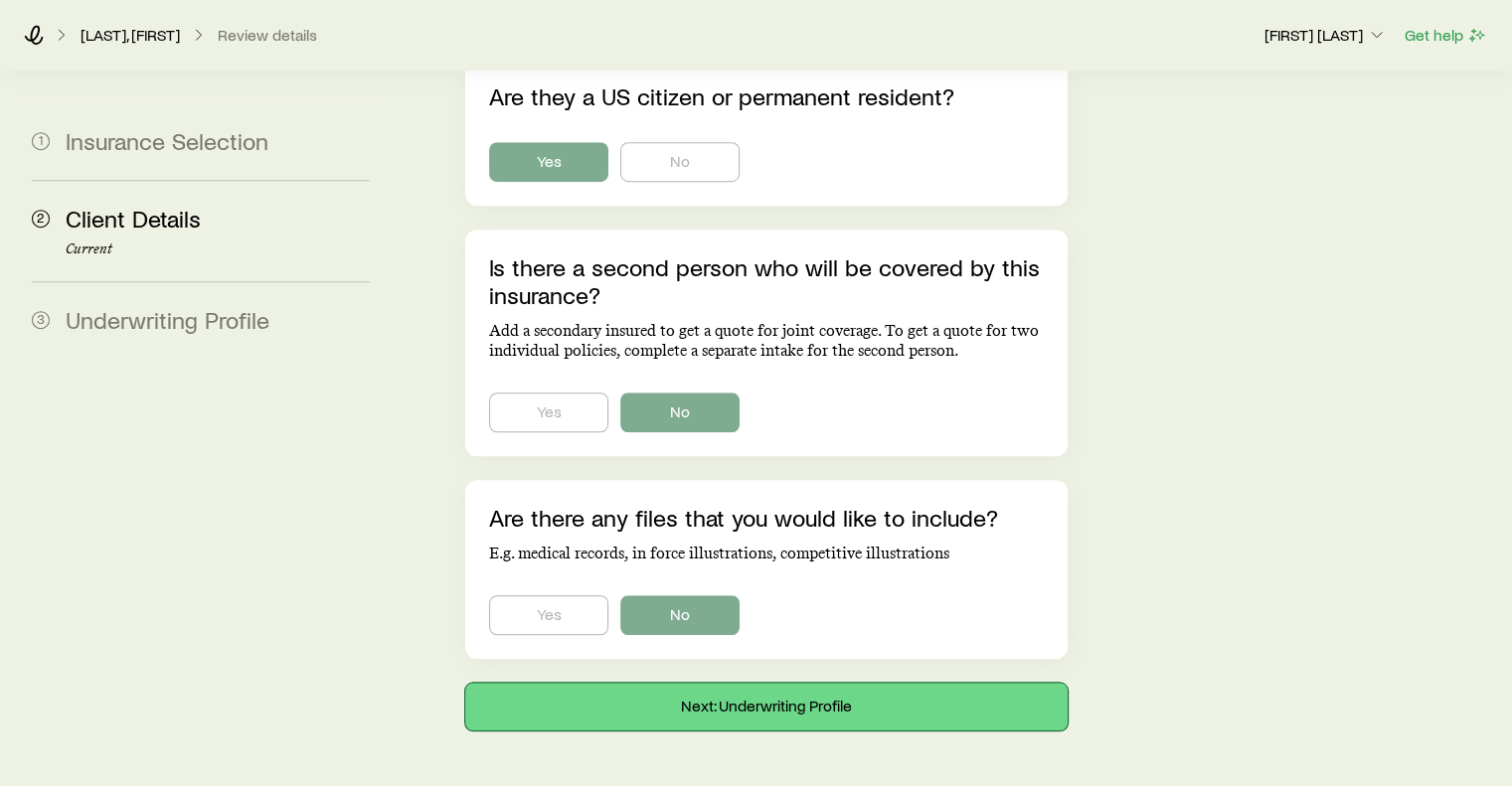 click on "Next: Underwriting Profile" at bounding box center (765, 707) 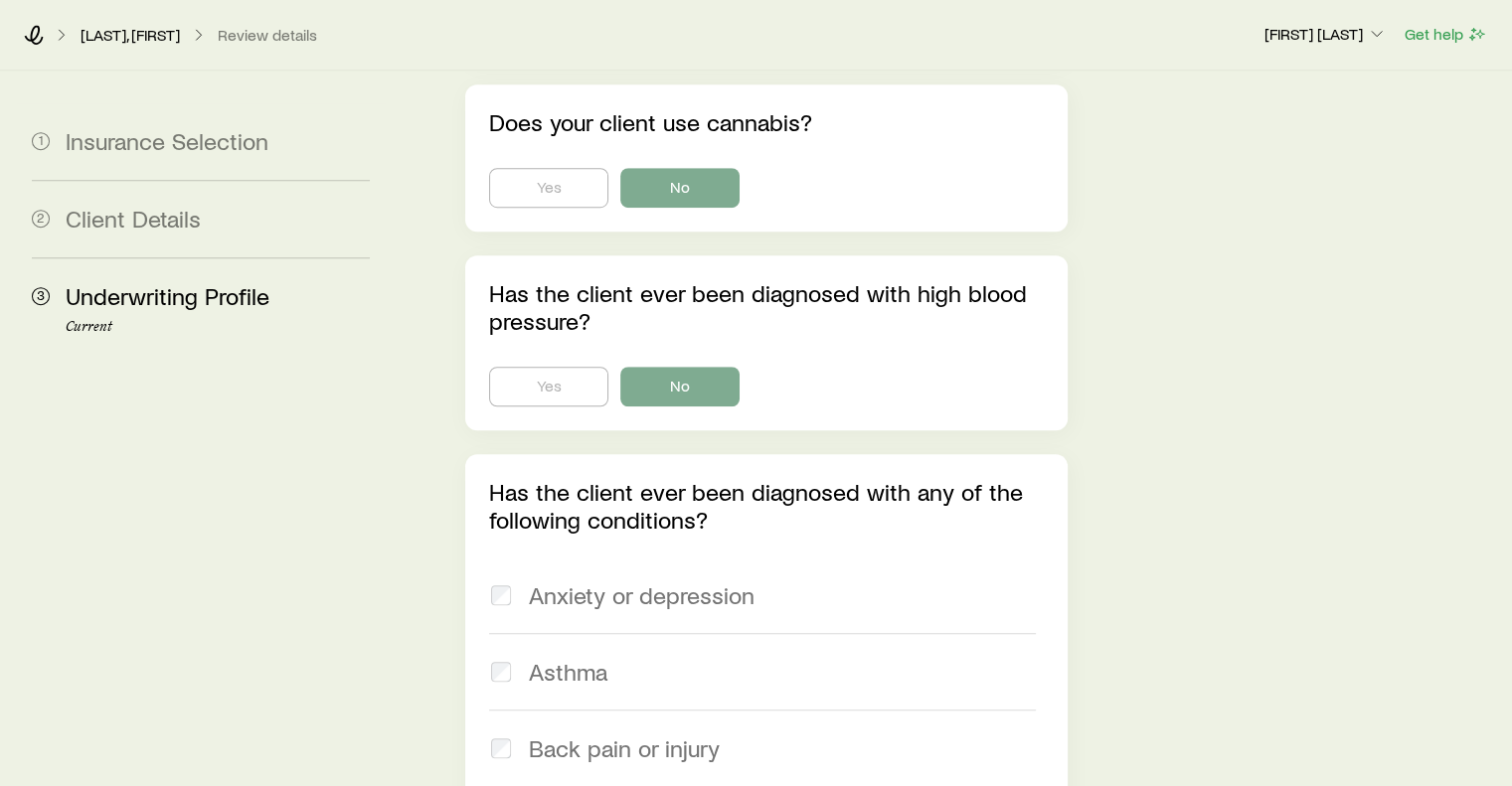 scroll, scrollTop: 0, scrollLeft: 0, axis: both 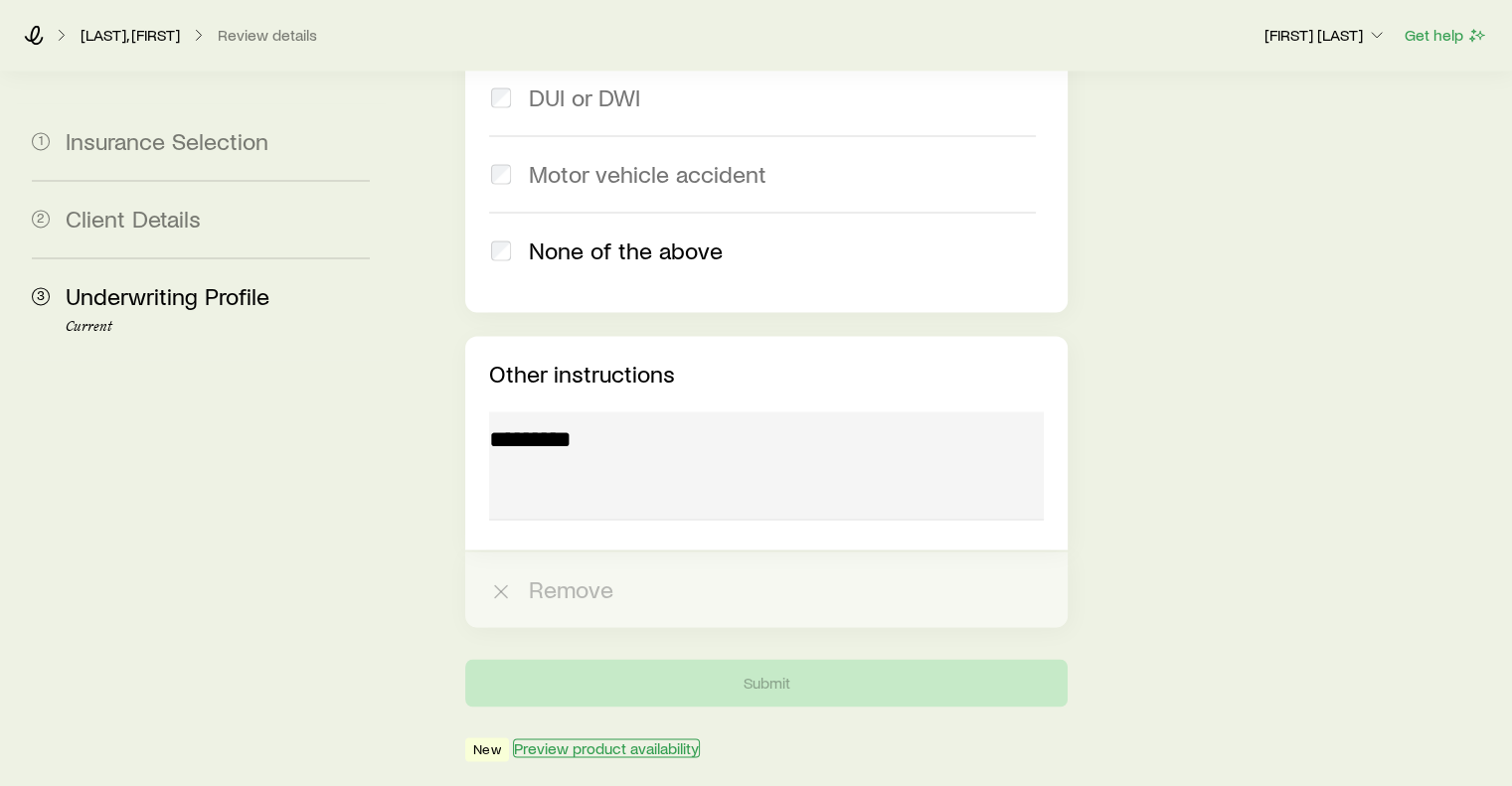 click on "Preview product availability" at bounding box center (606, 747) 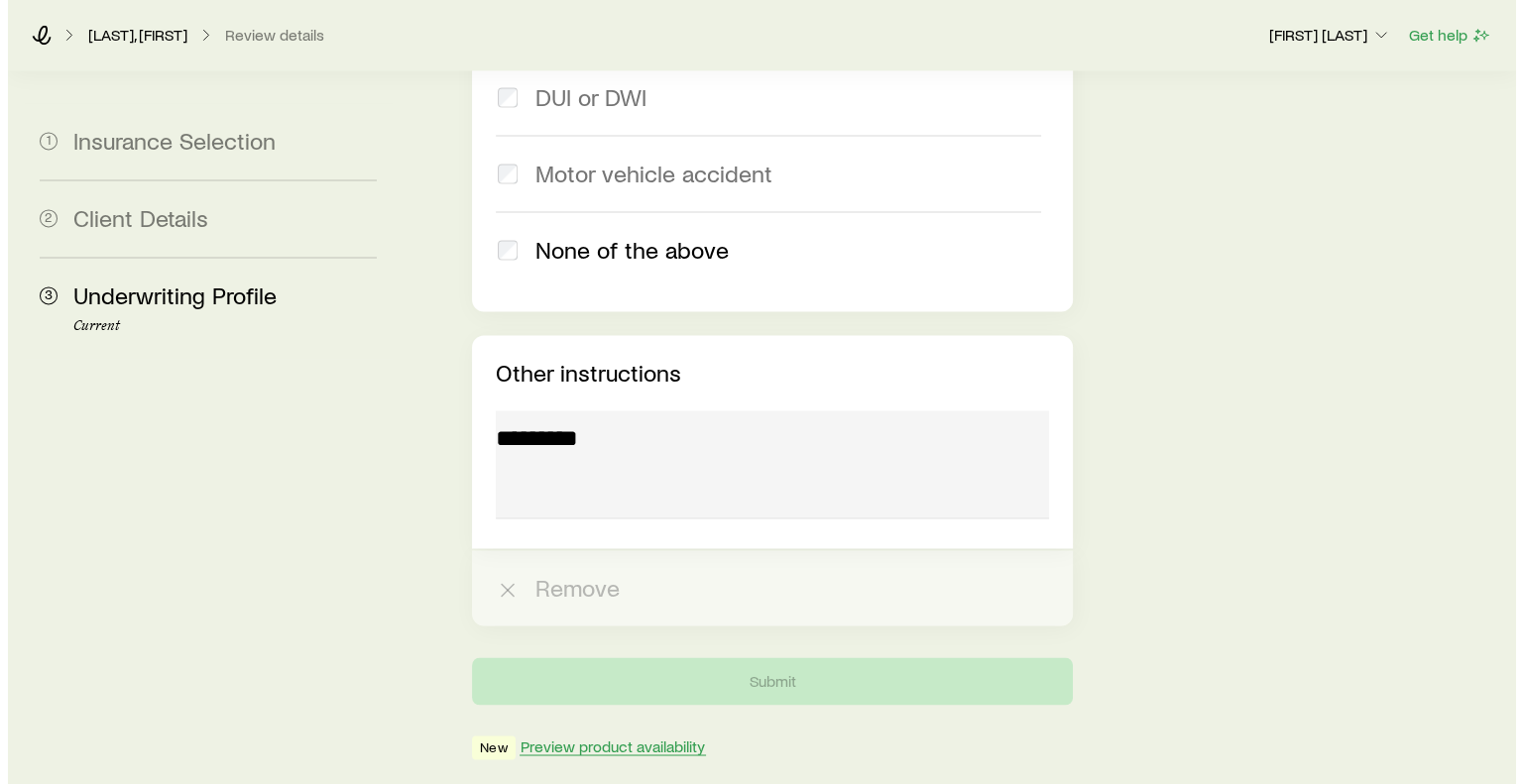 scroll, scrollTop: 0, scrollLeft: 0, axis: both 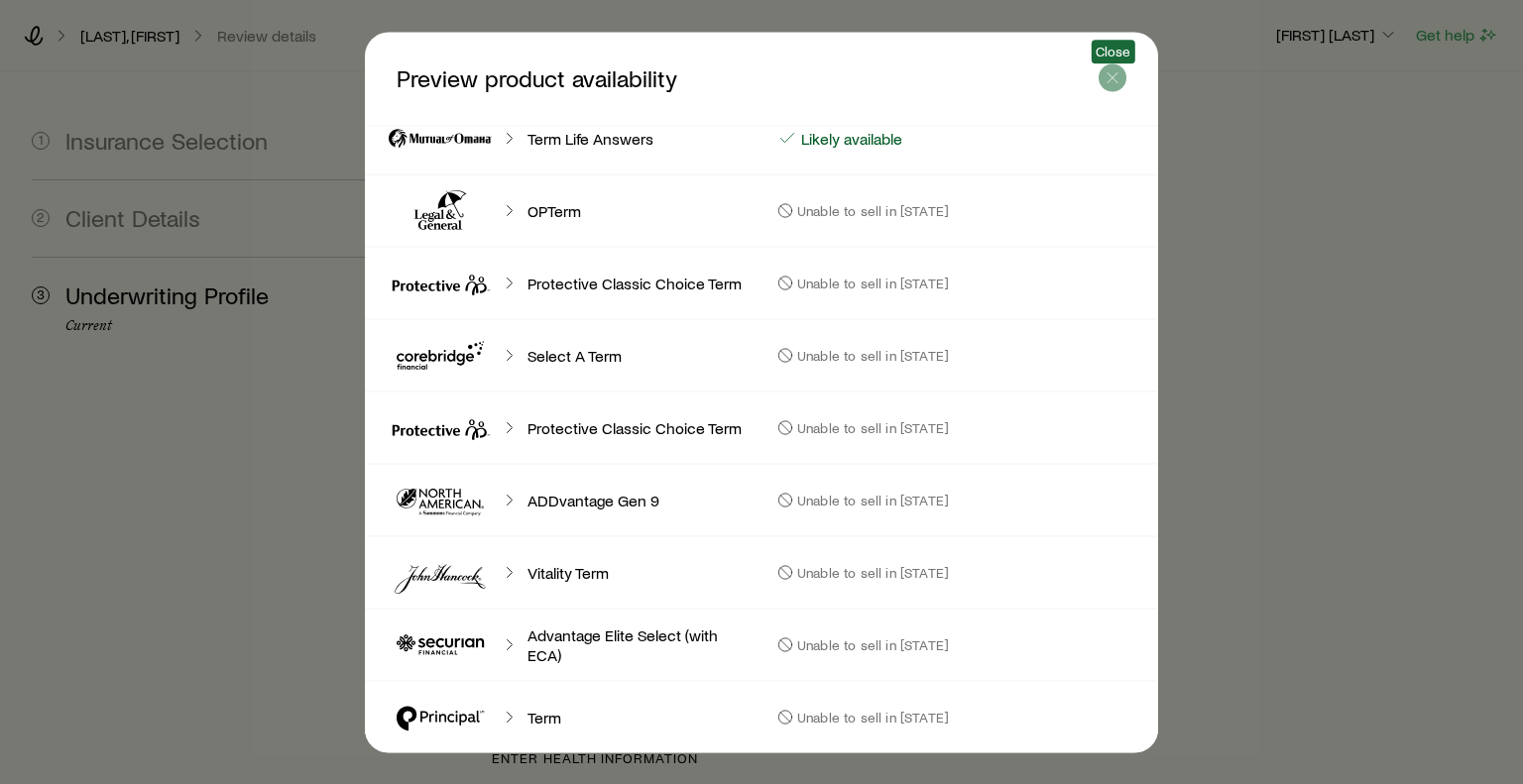 click 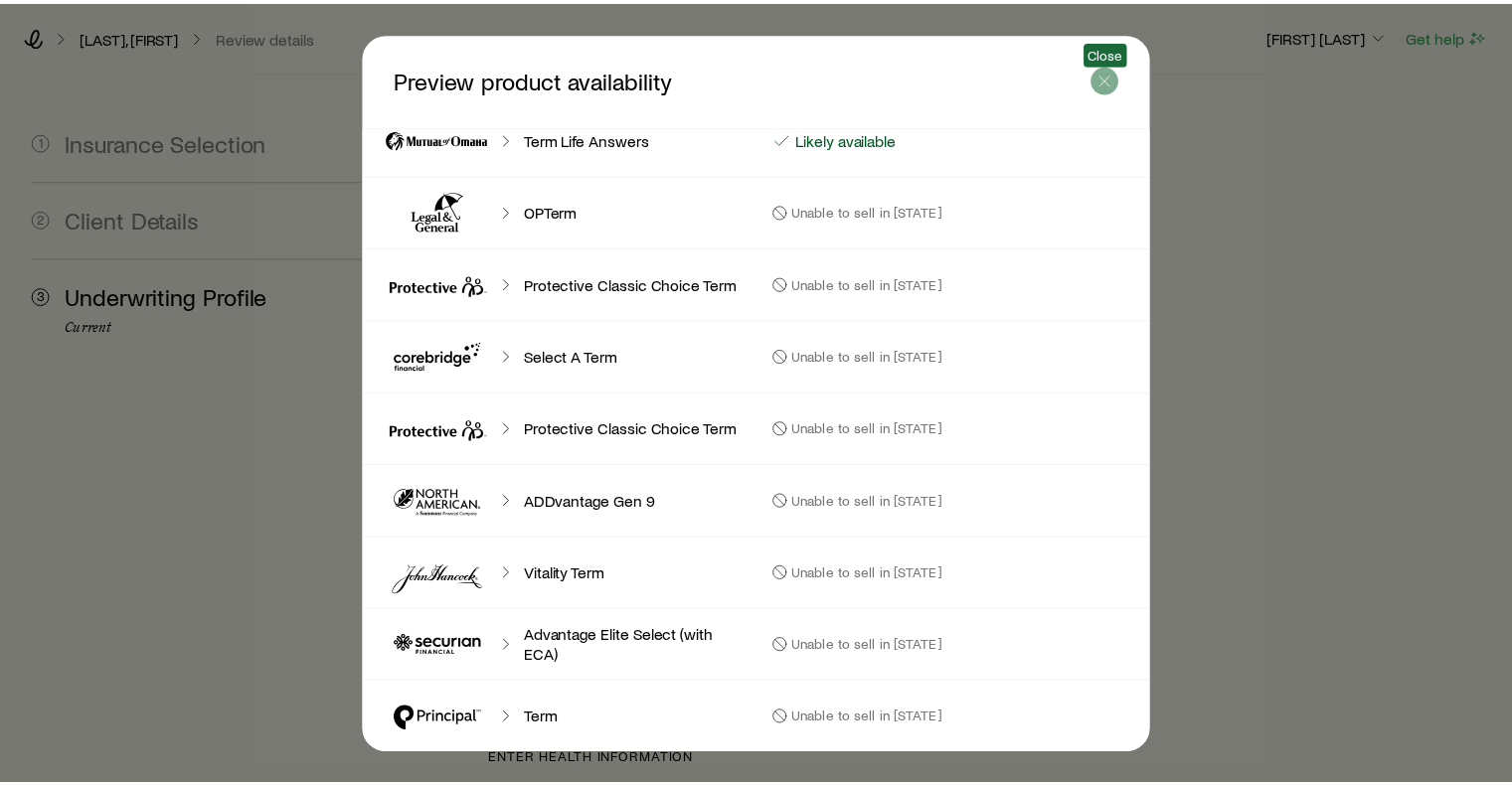 scroll, scrollTop: 3096, scrollLeft: 0, axis: vertical 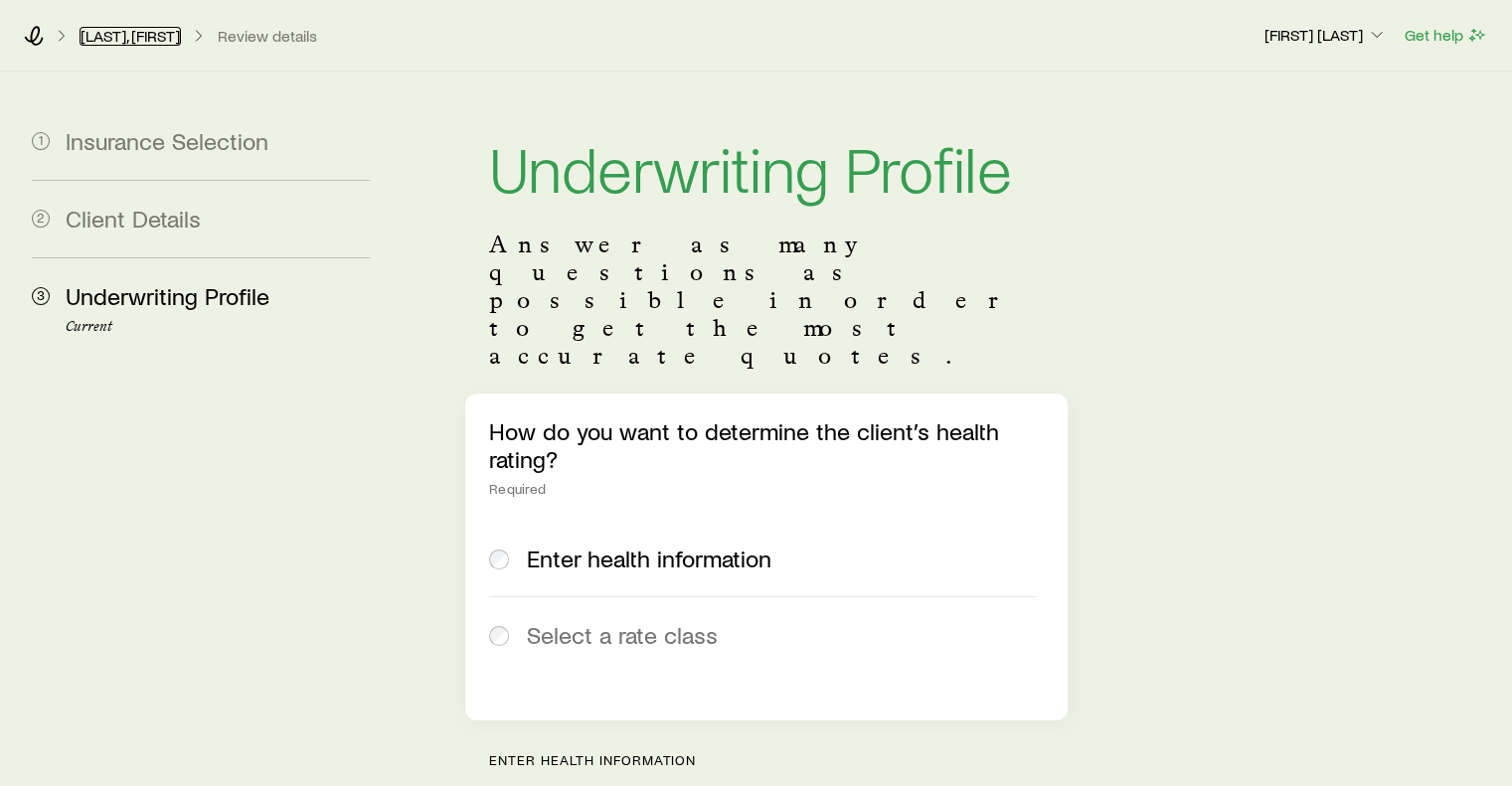 click on "[LAST], [FIRST]" at bounding box center [130, 36] 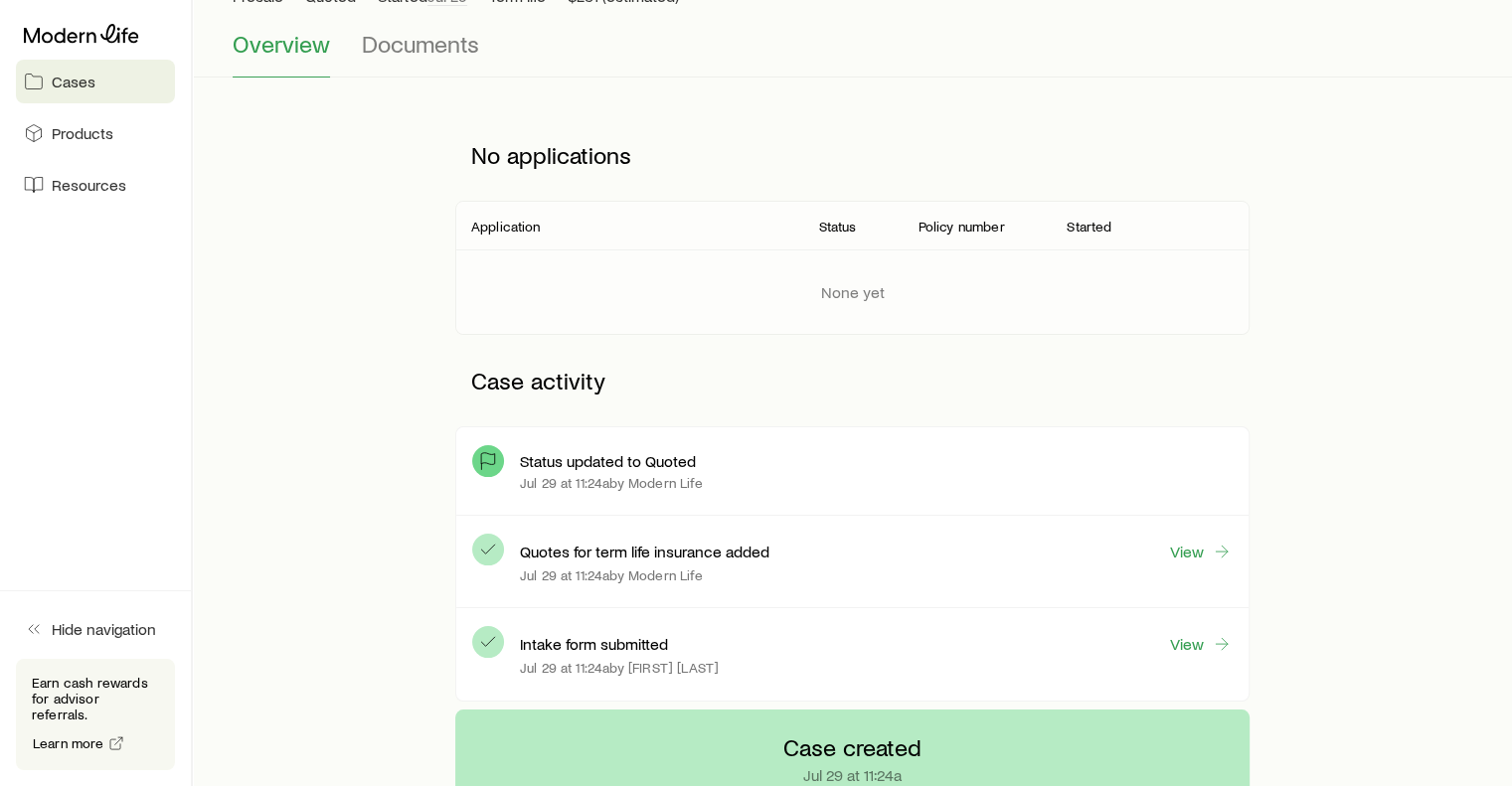 scroll, scrollTop: 192, scrollLeft: 0, axis: vertical 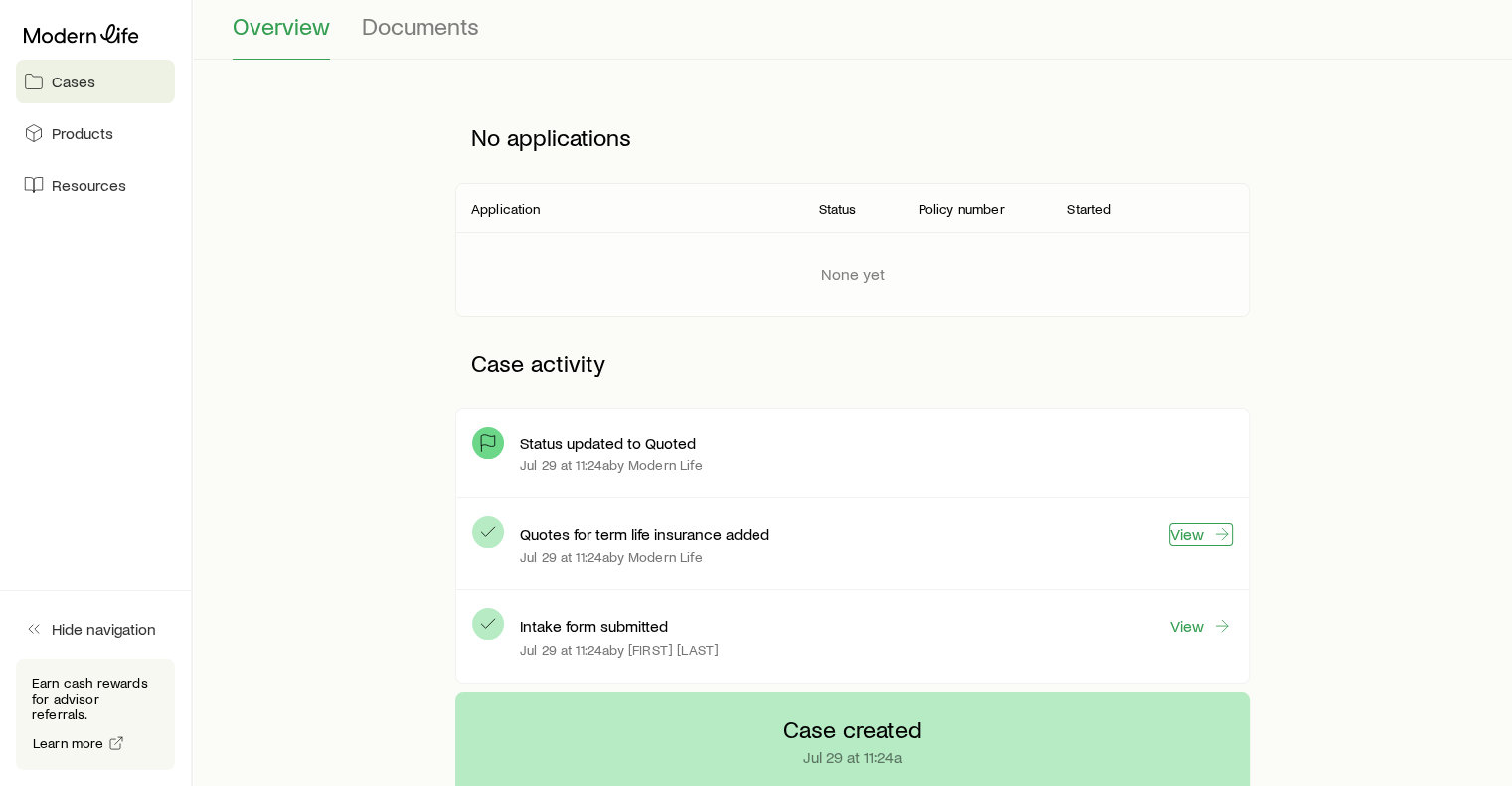 click on "View" at bounding box center (1201, 534) 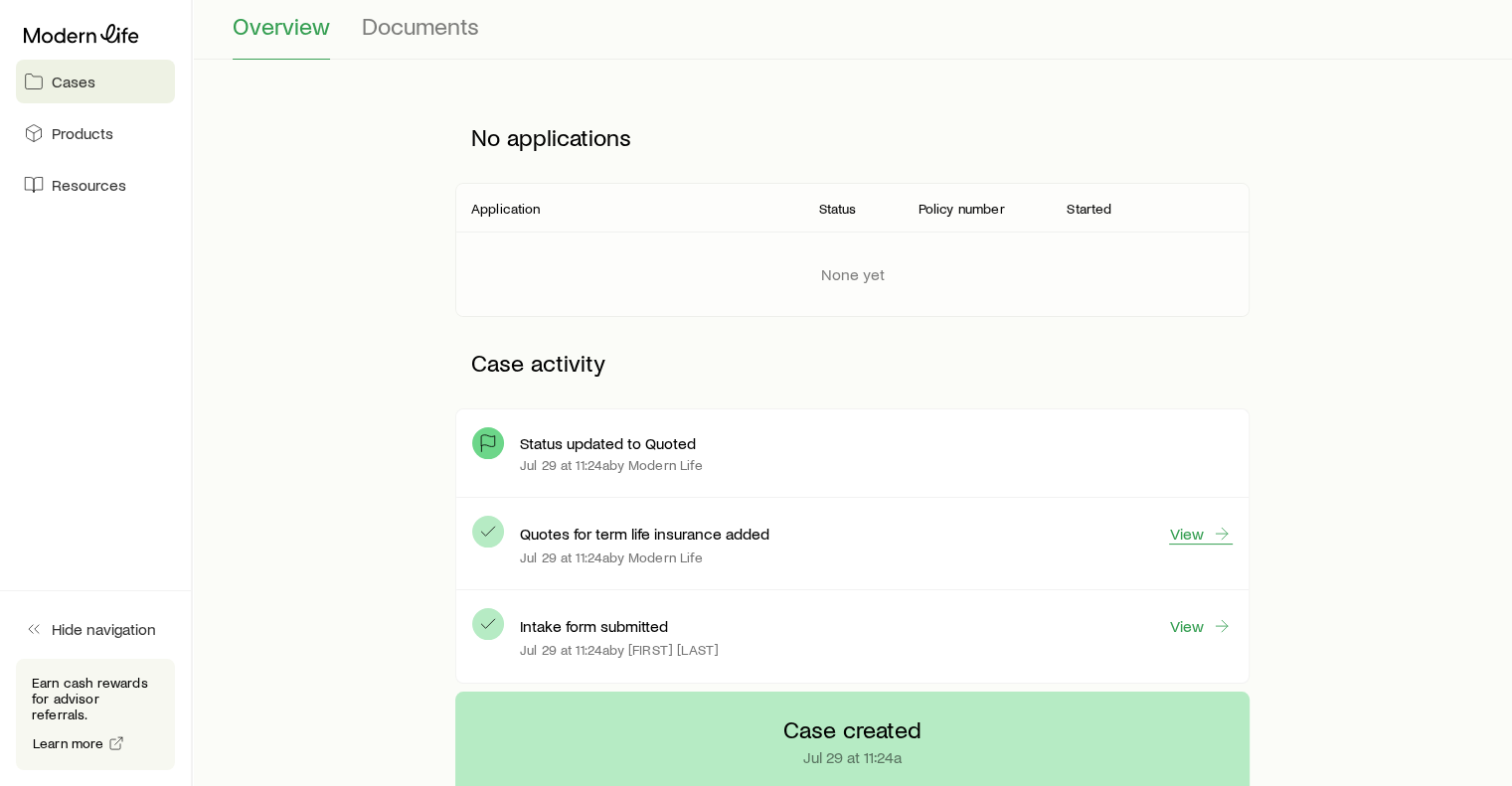 scroll, scrollTop: 0, scrollLeft: 0, axis: both 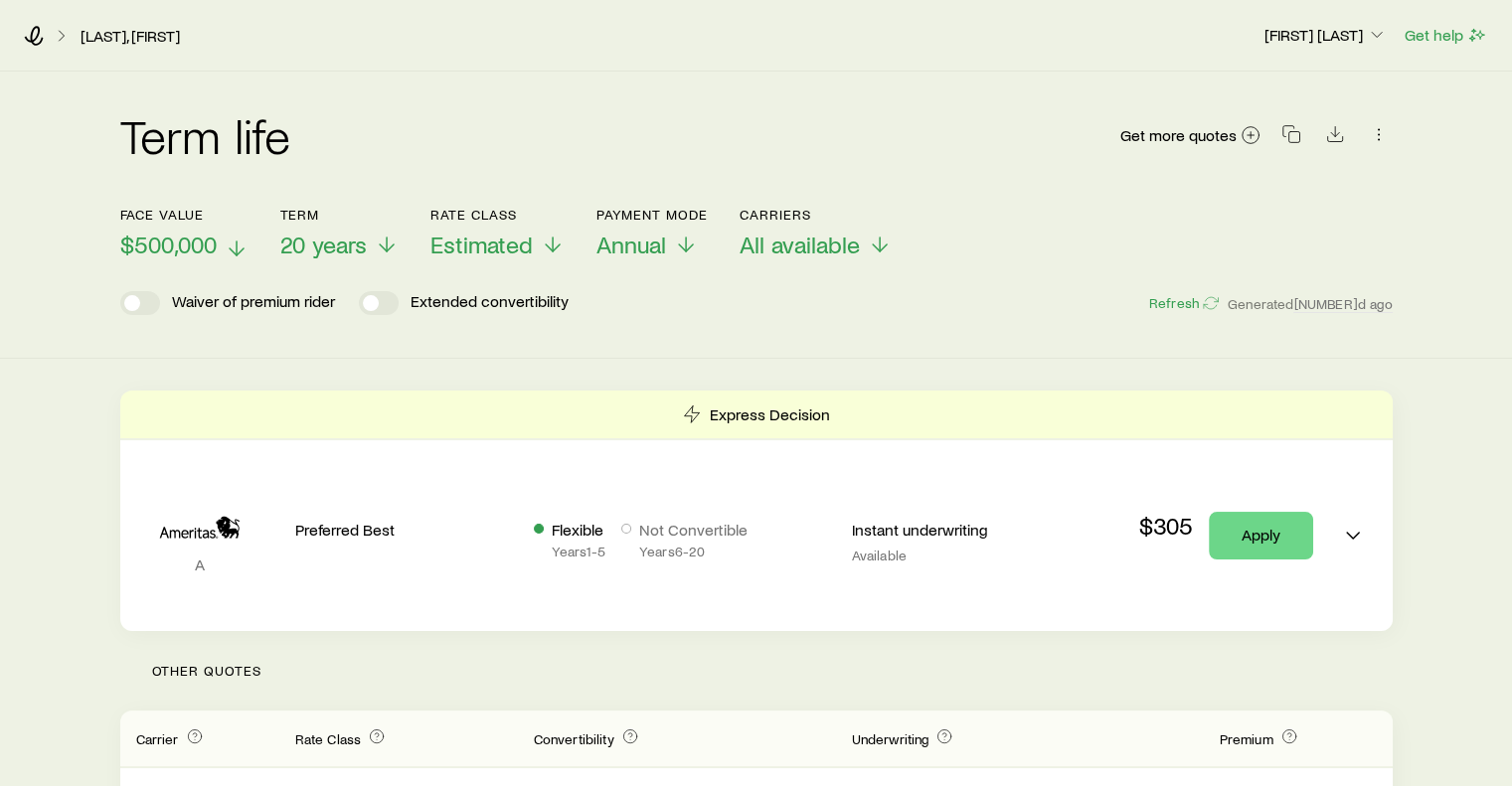 click on "$500,000" at bounding box center (168, 244) 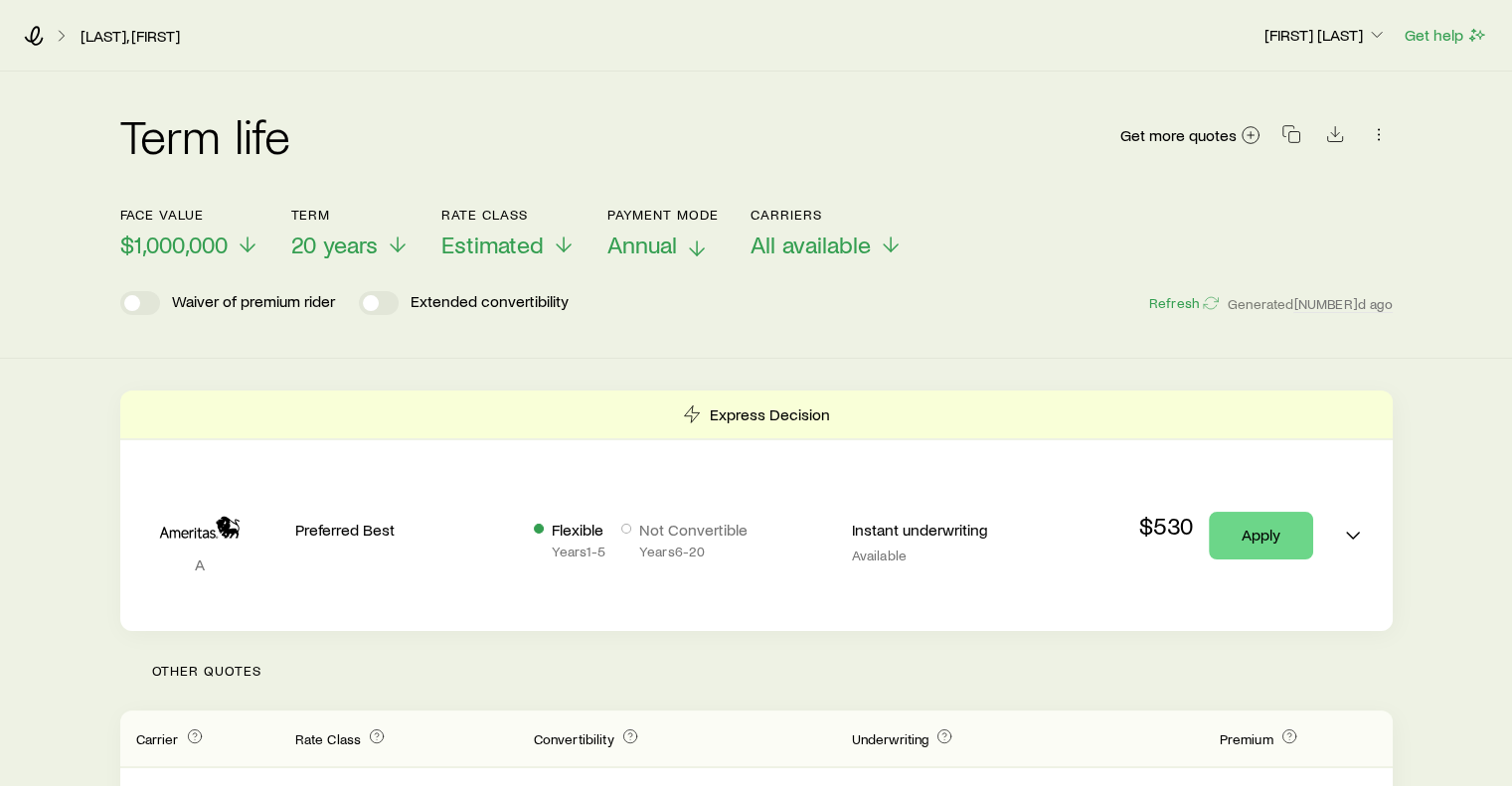 click on "Annual" at bounding box center (663, 244) 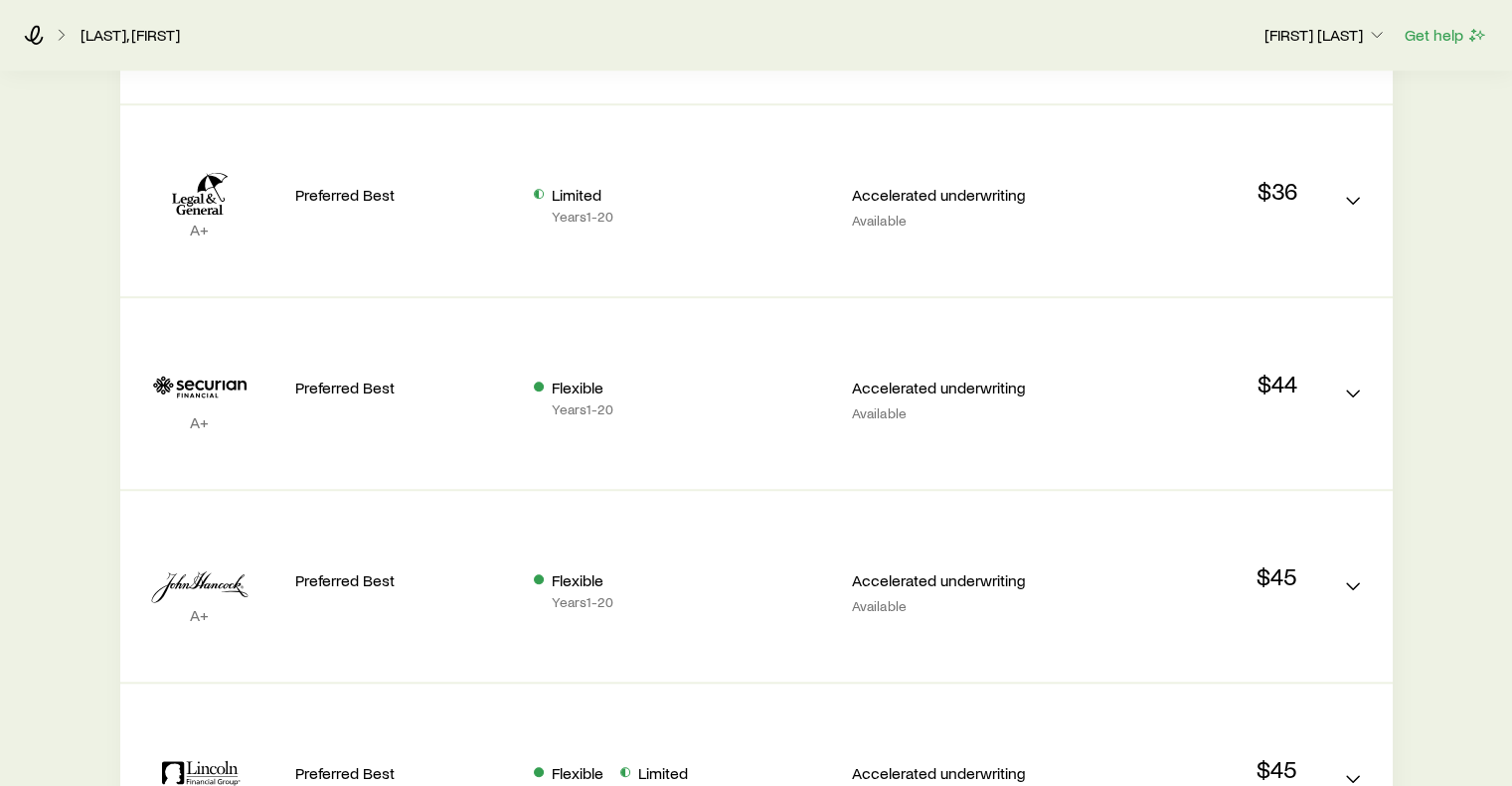 scroll, scrollTop: 1503, scrollLeft: 0, axis: vertical 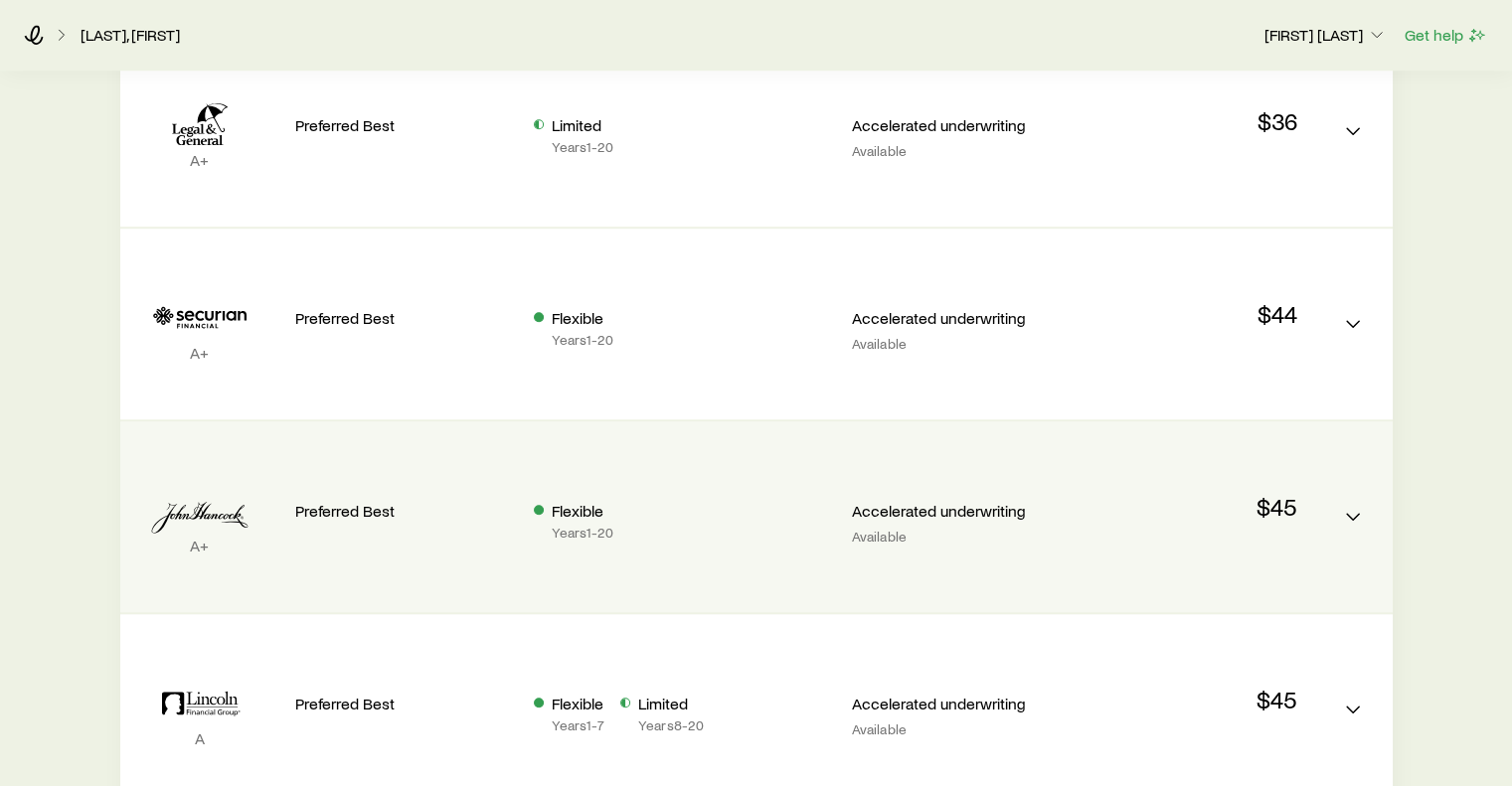 click on "Accelerated underwriting" at bounding box center [963, 513] 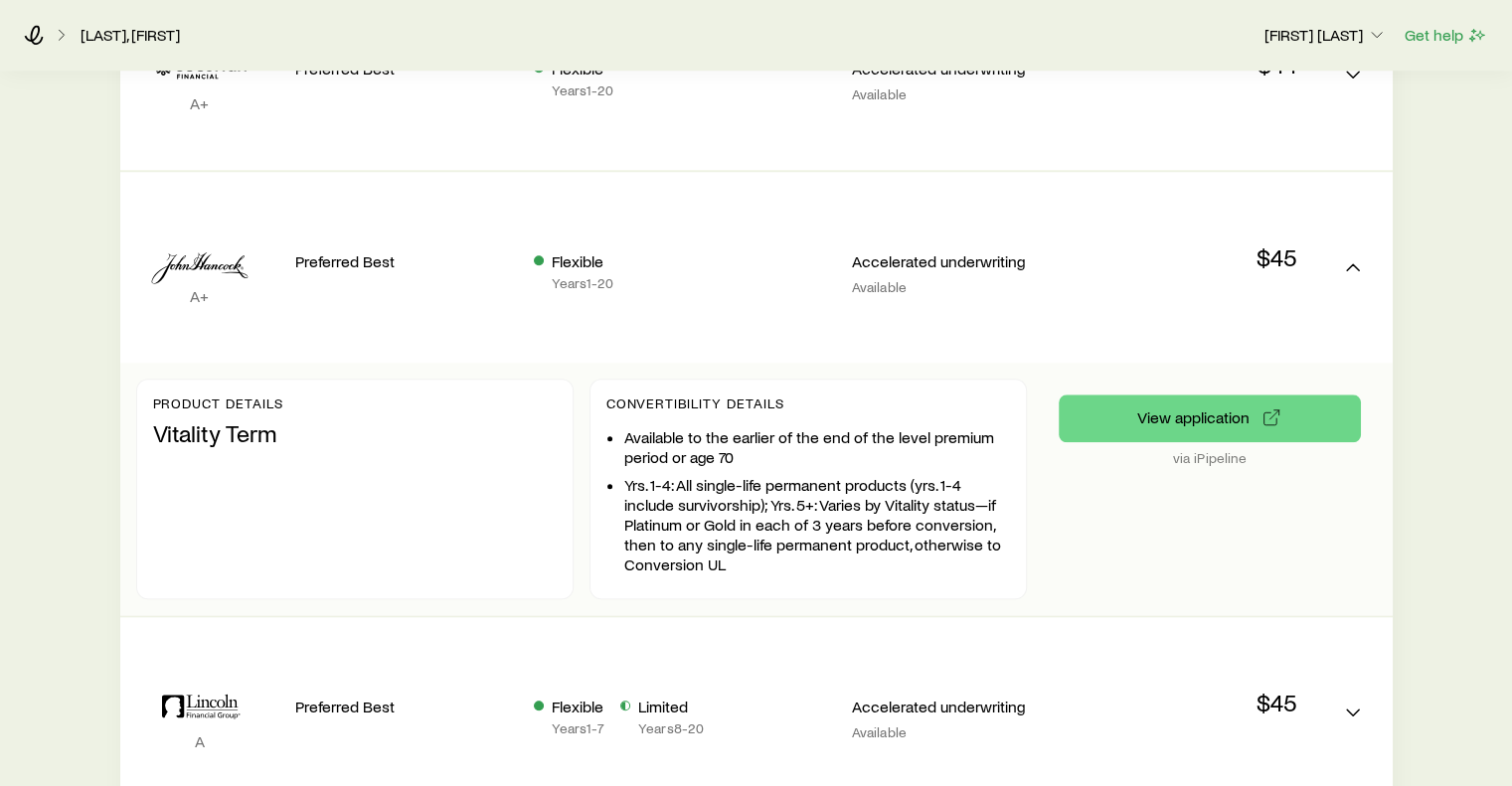 scroll, scrollTop: 1880, scrollLeft: 0, axis: vertical 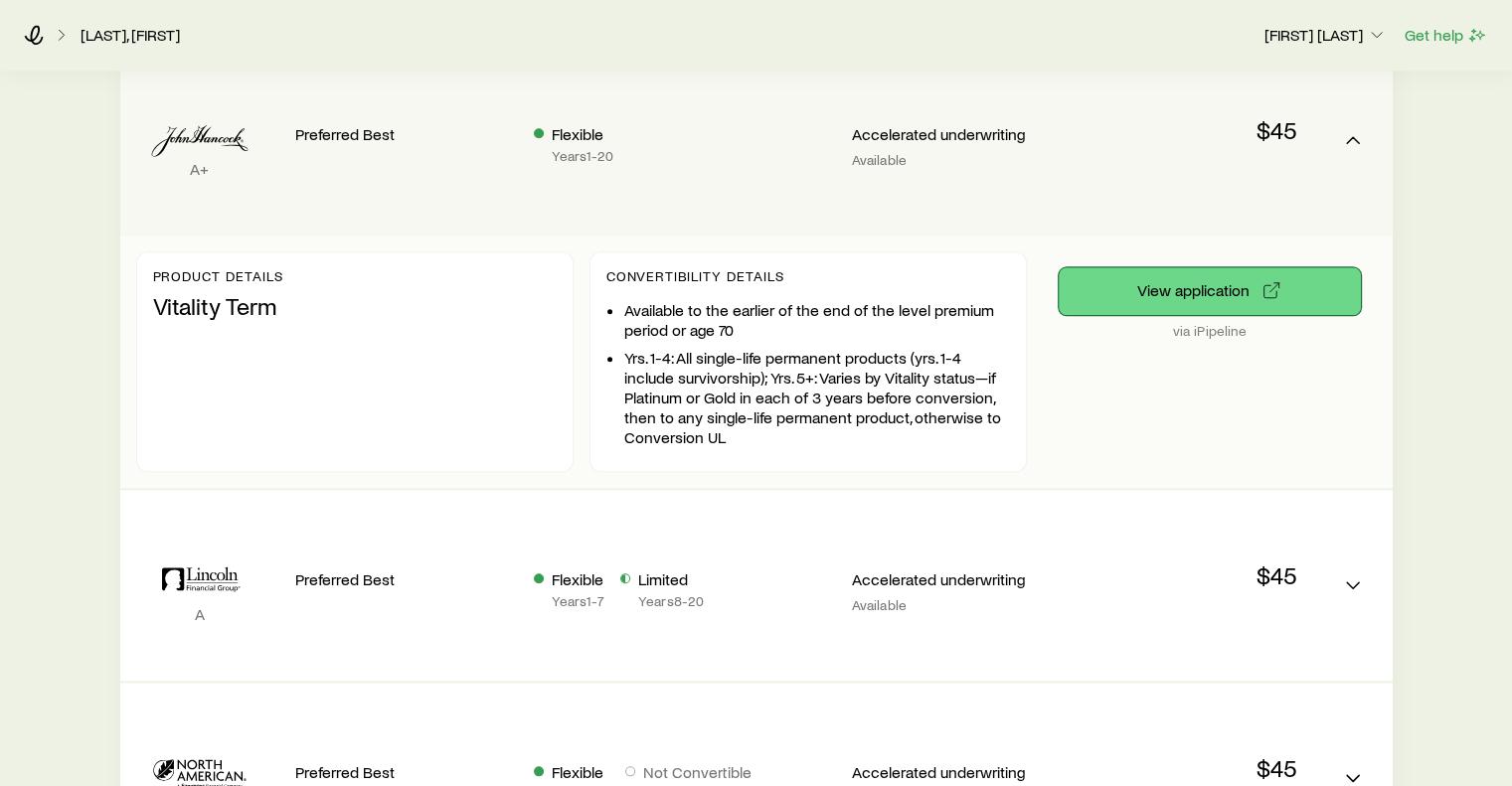 click on "View application" at bounding box center (1210, 291) 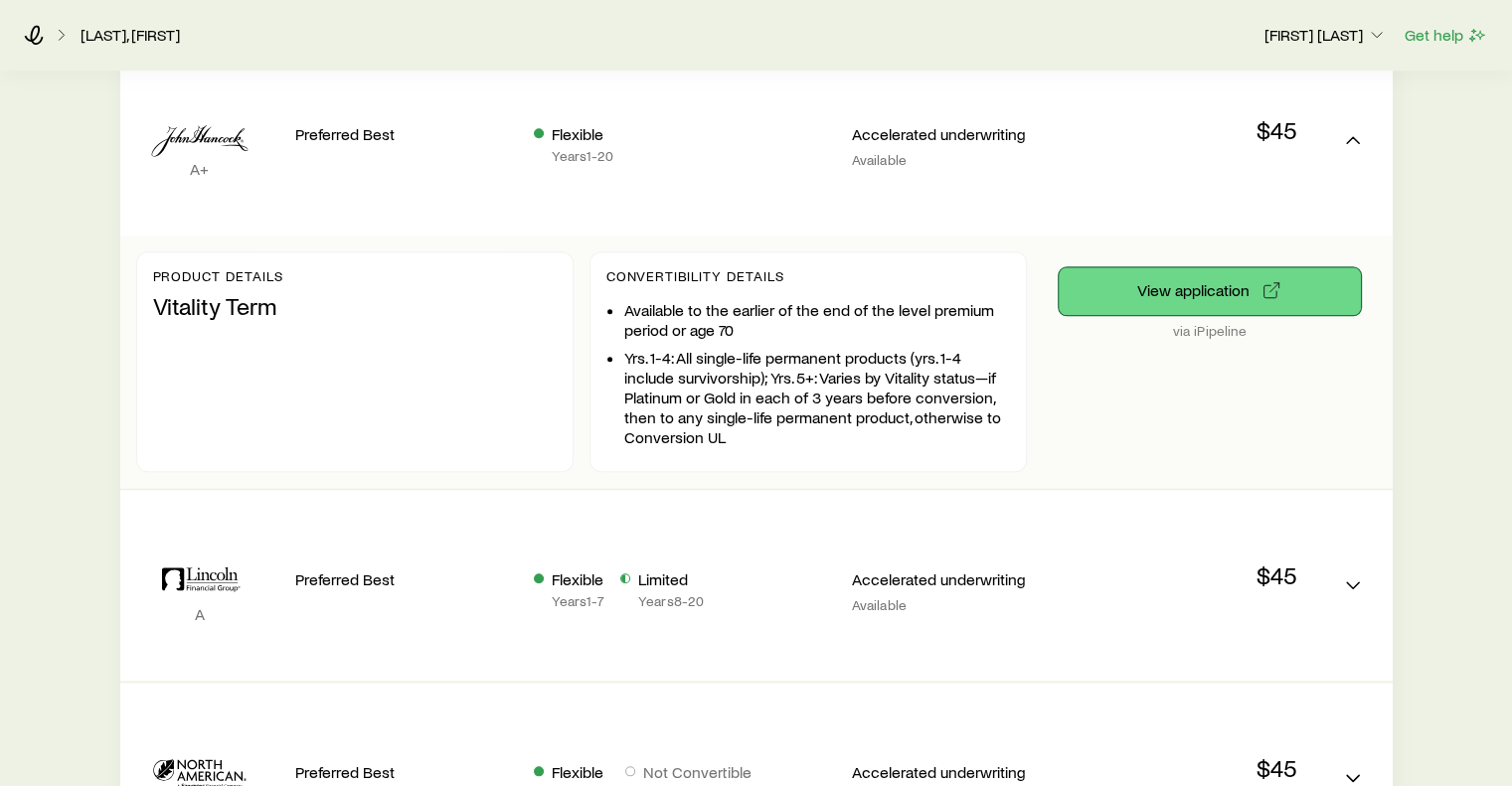scroll, scrollTop: 0, scrollLeft: 0, axis: both 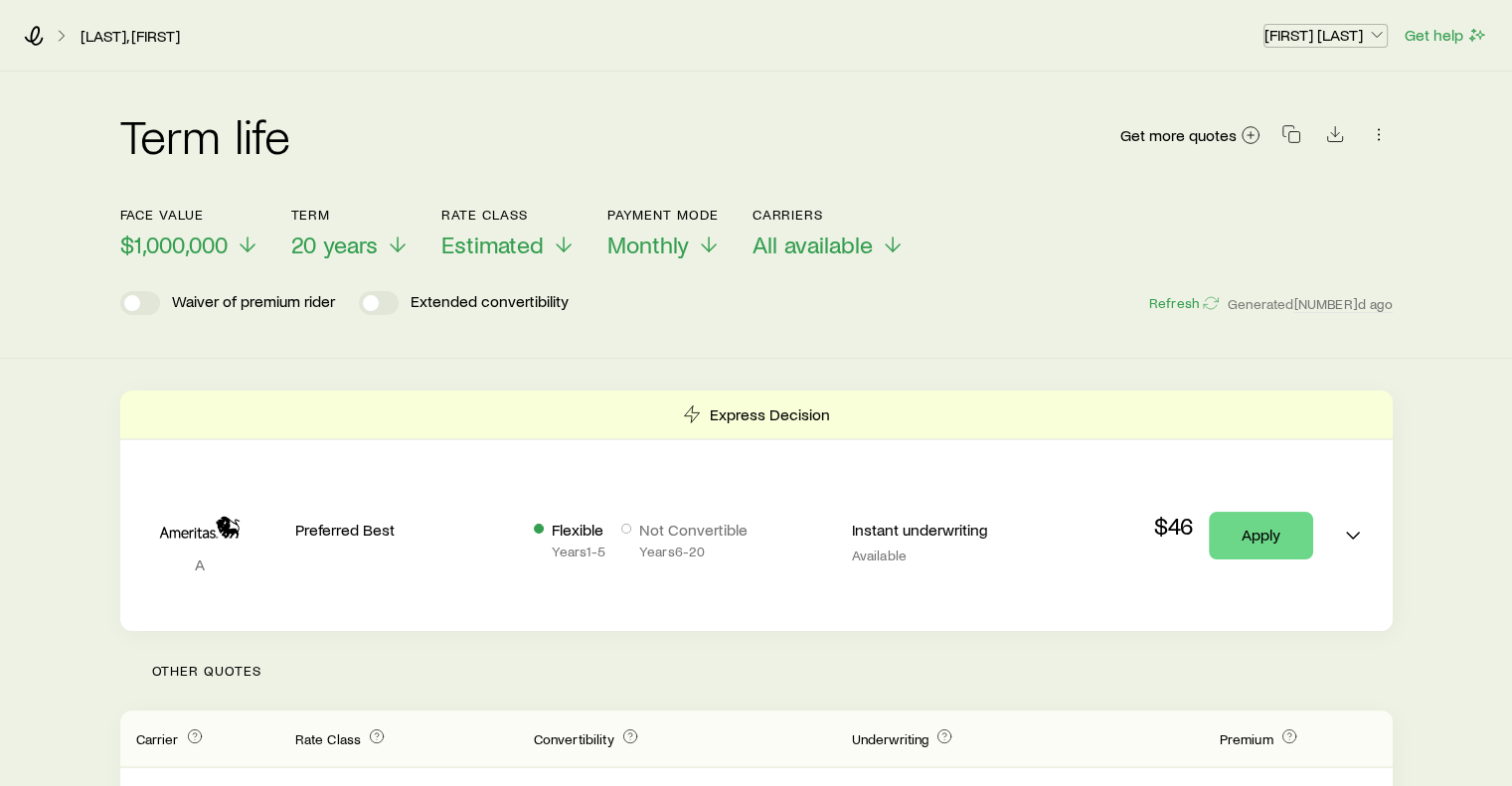 click on "[FIRST]  [LAST]" at bounding box center [1325, 35] 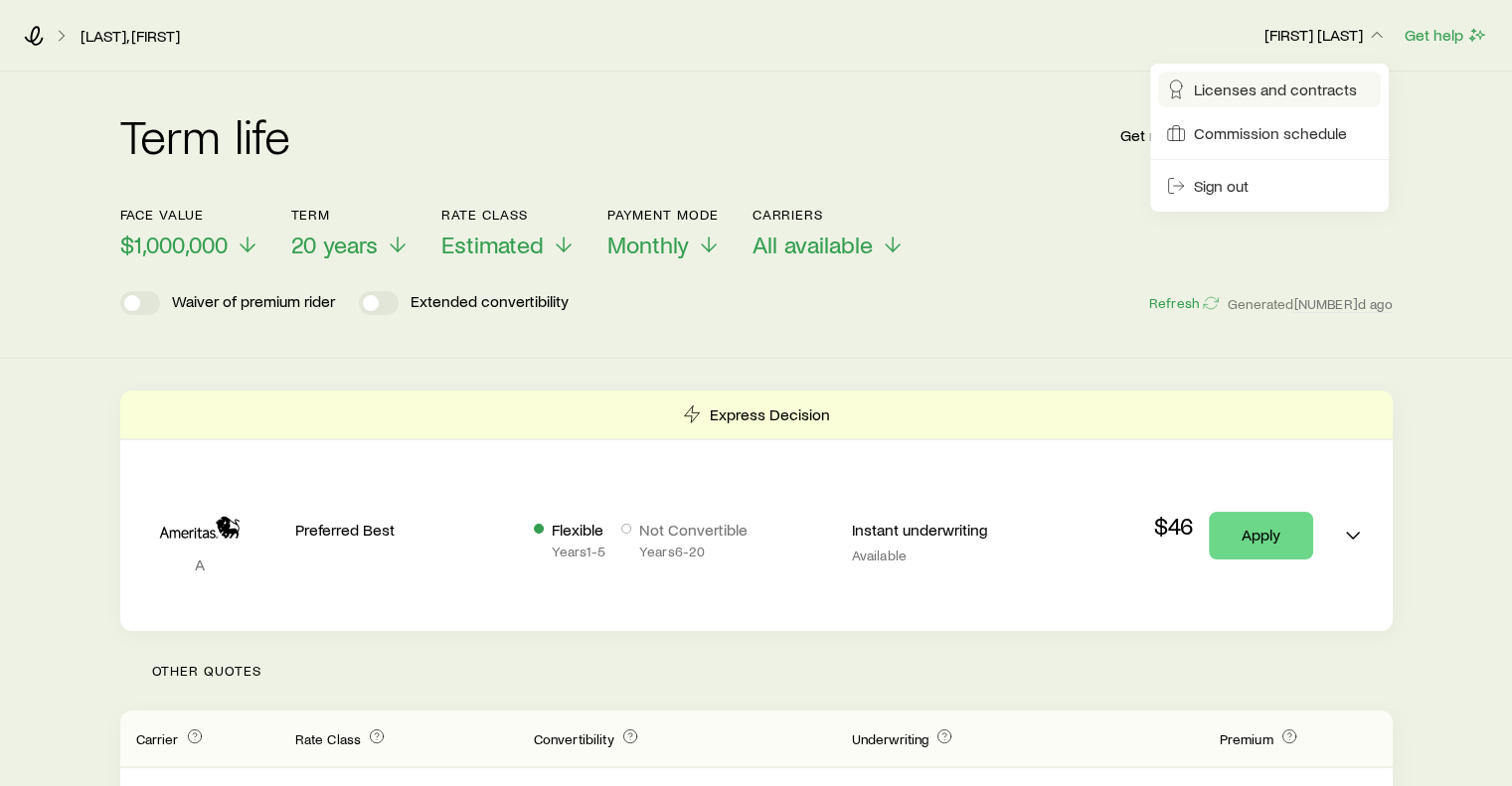 click on "Licenses and contracts" at bounding box center [1275, 89] 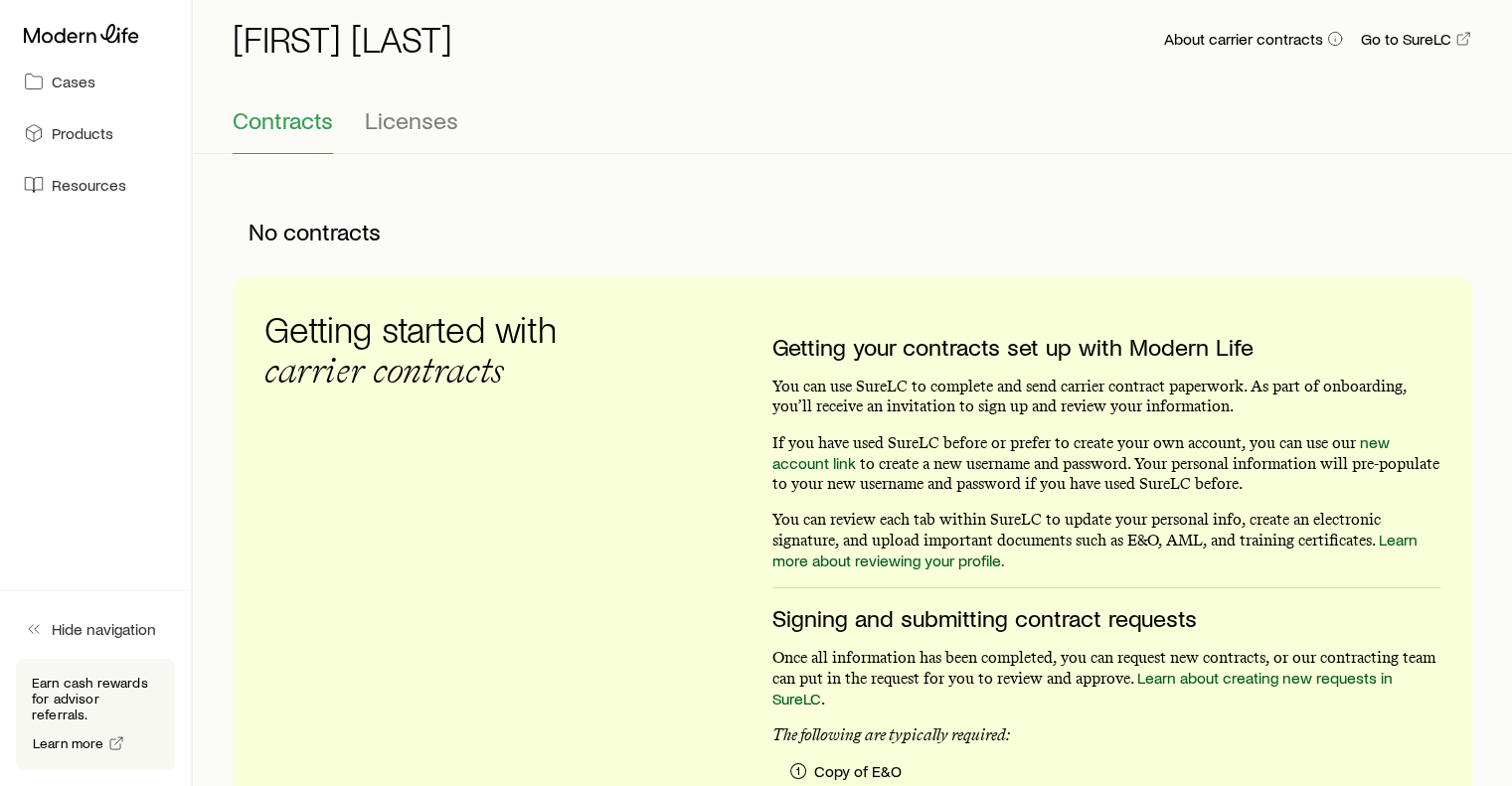 scroll, scrollTop: 0, scrollLeft: 0, axis: both 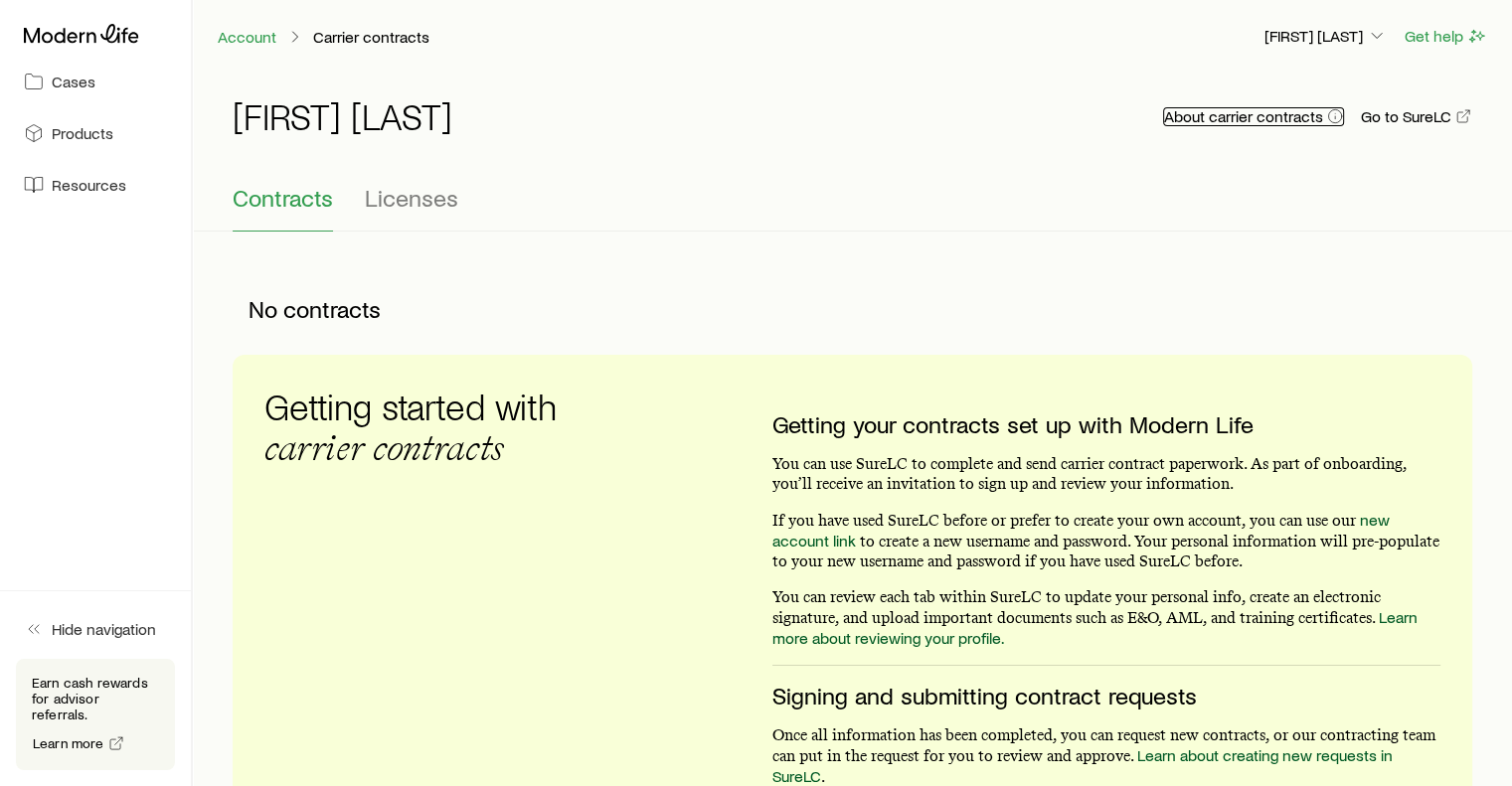 click on "About carrier contracts" at bounding box center [1254, 116] 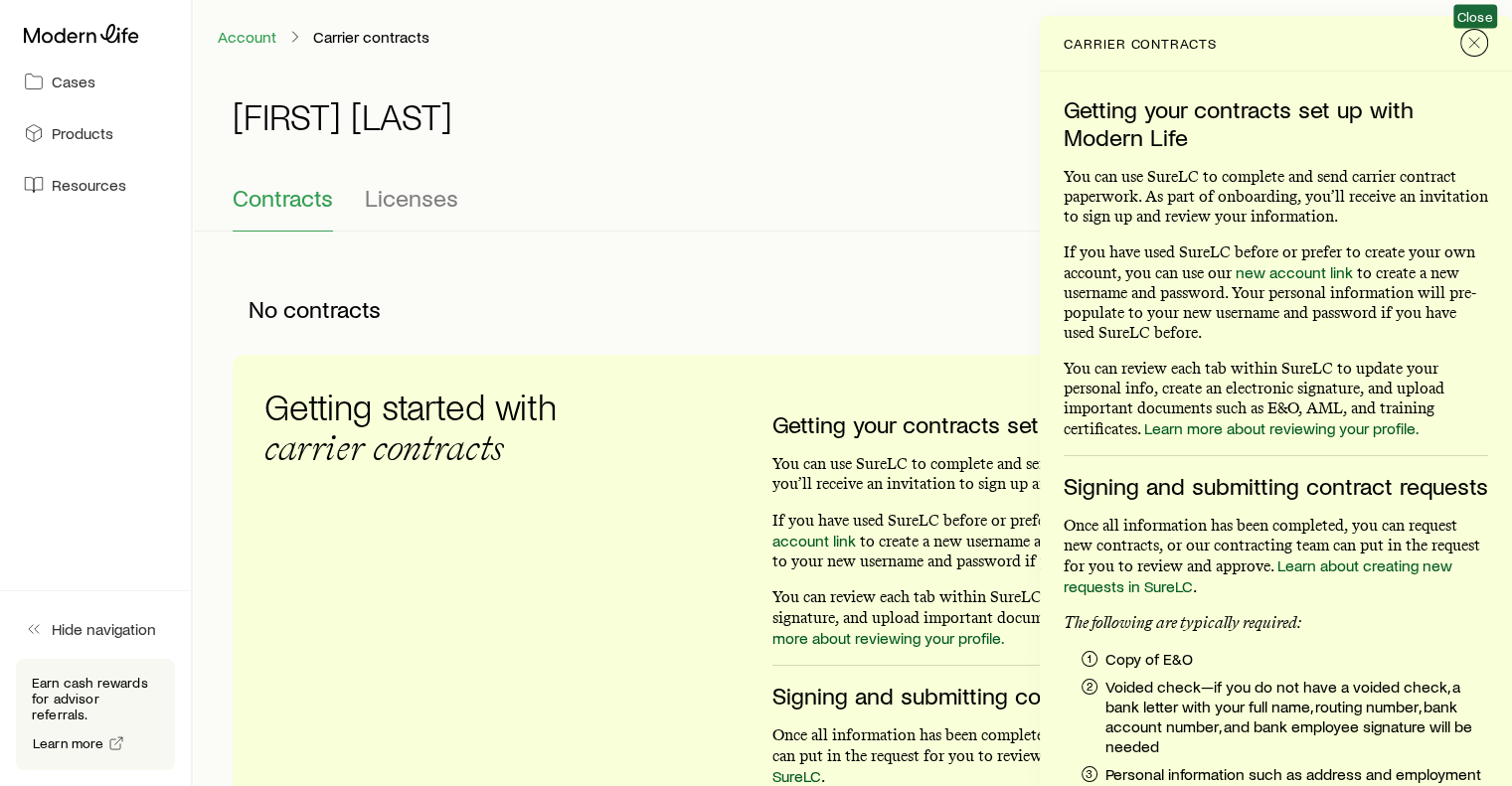 click 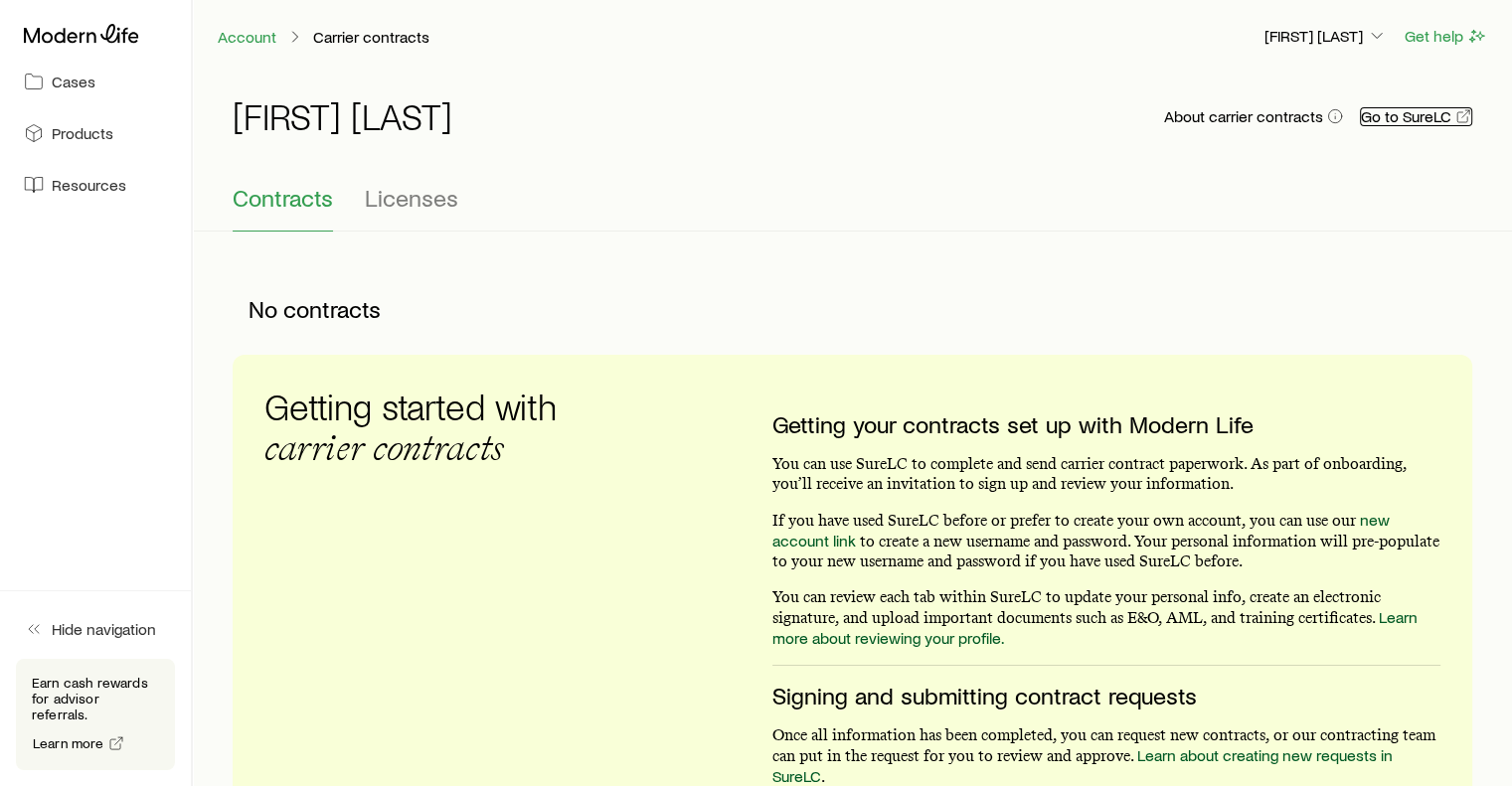 click on "Go to SureLC" at bounding box center [1416, 116] 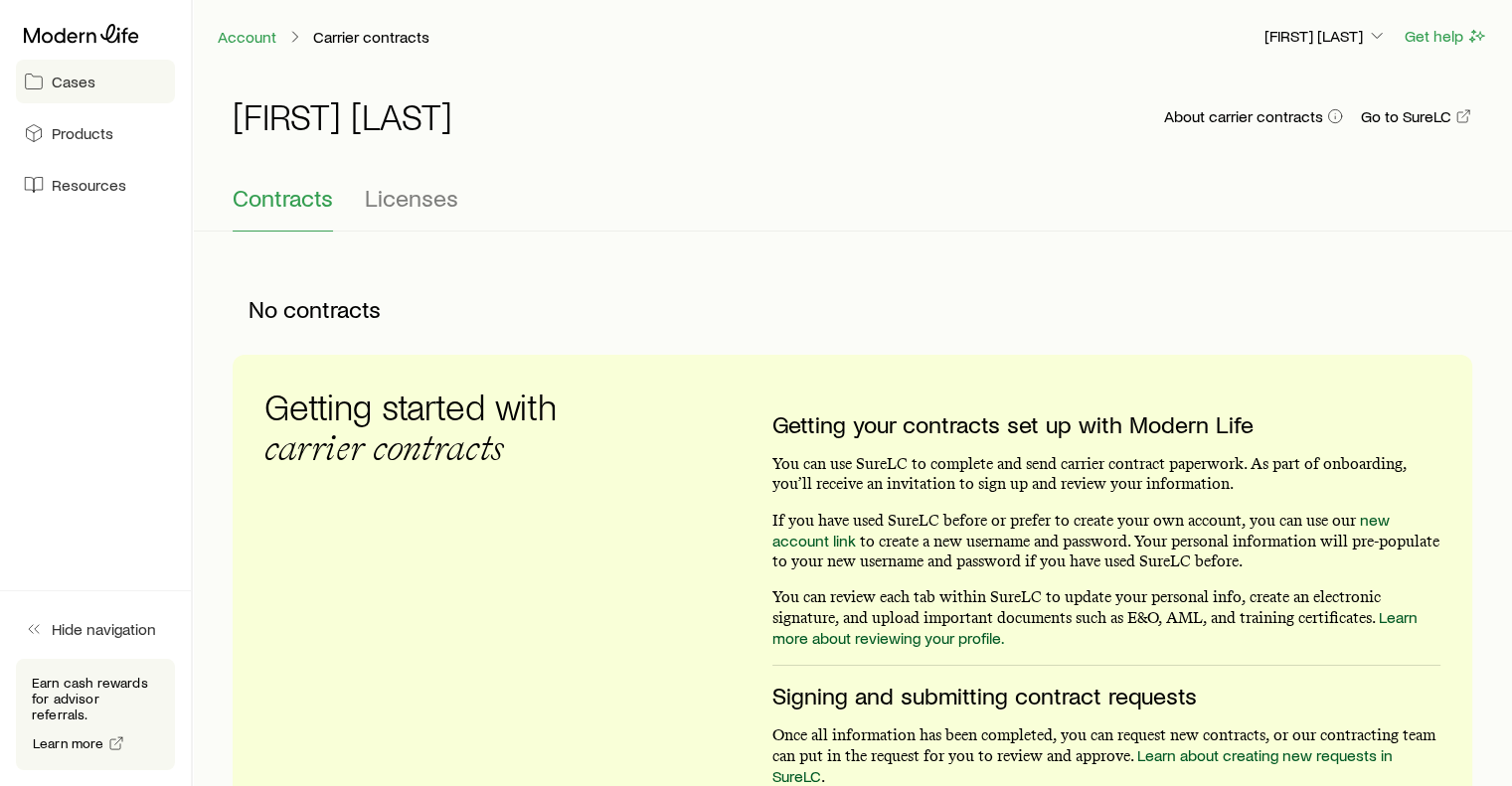 click on "Cases" at bounding box center [74, 81] 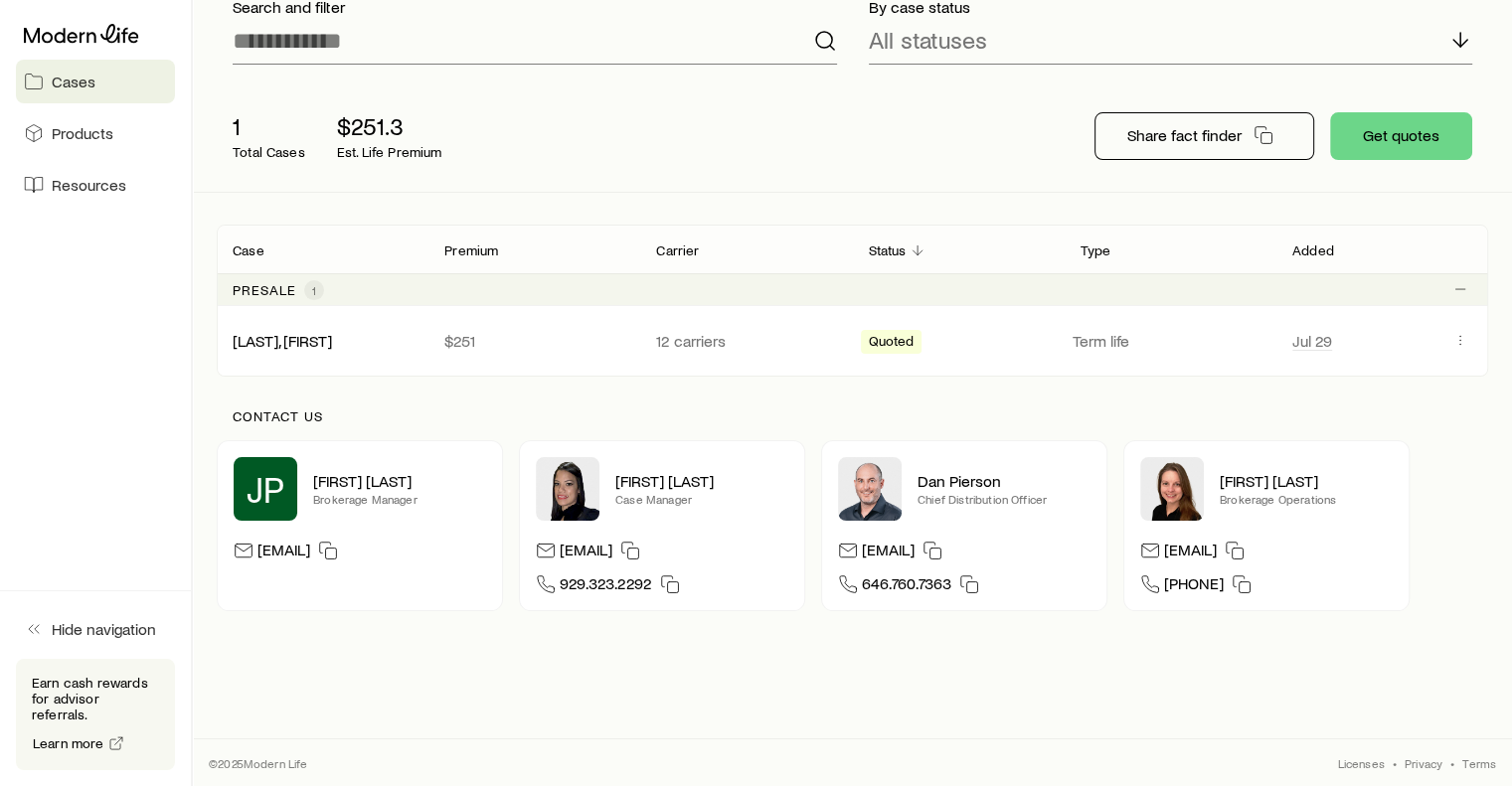 scroll, scrollTop: 0, scrollLeft: 0, axis: both 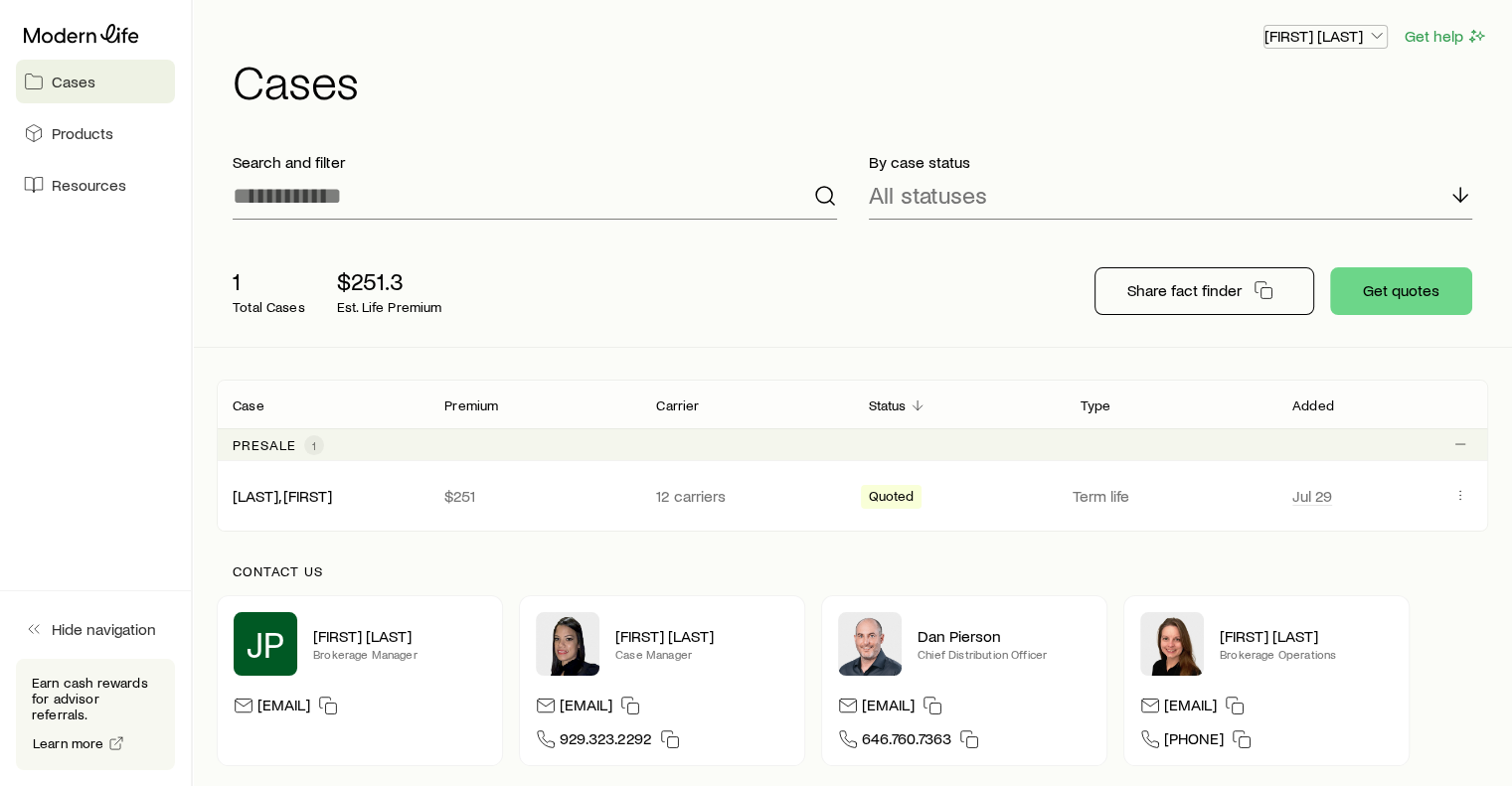 click on "[FIRST]  [LAST]" at bounding box center (1325, 36) 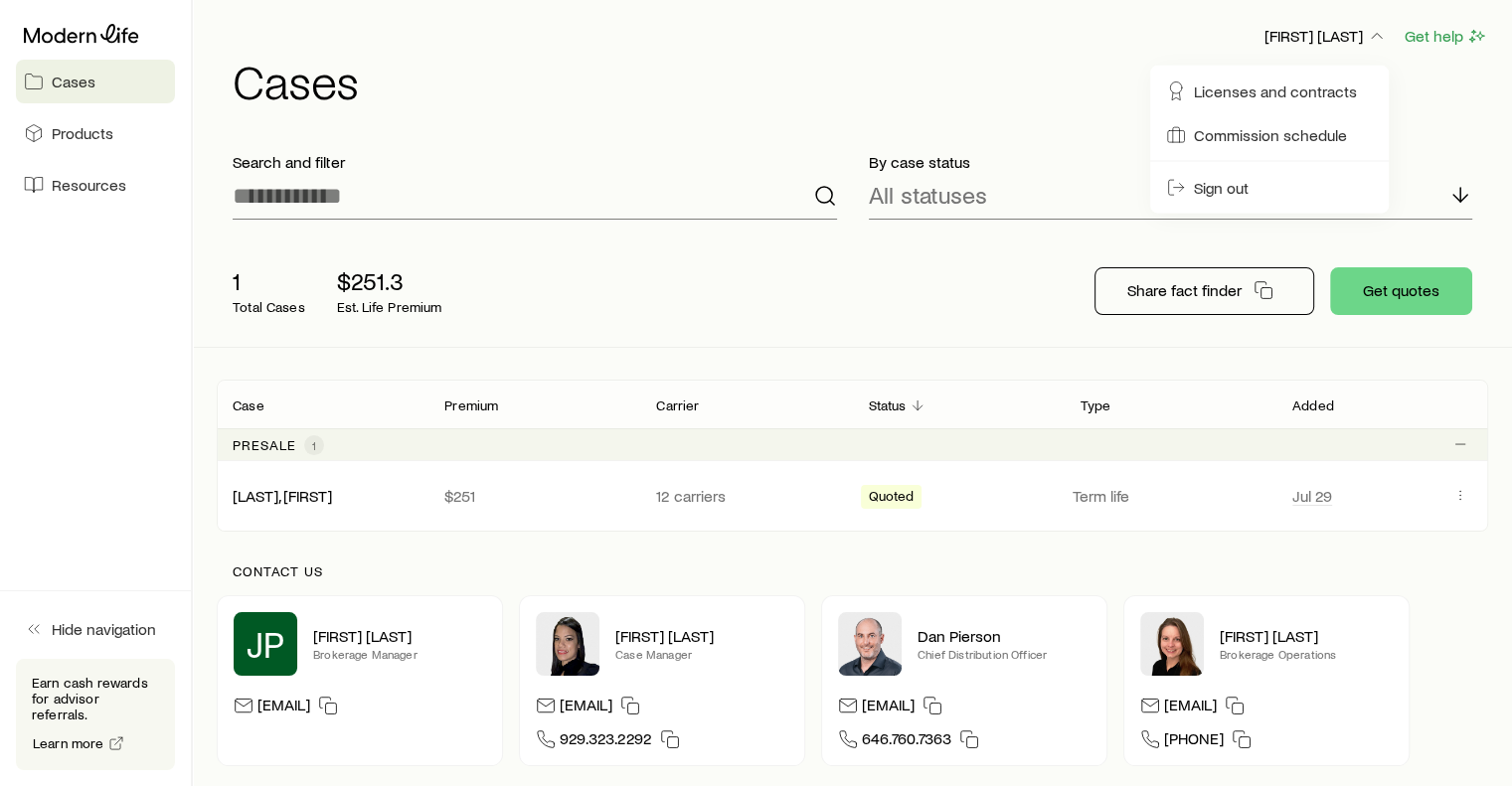 click on "Cases" at bounding box center [860, 80] 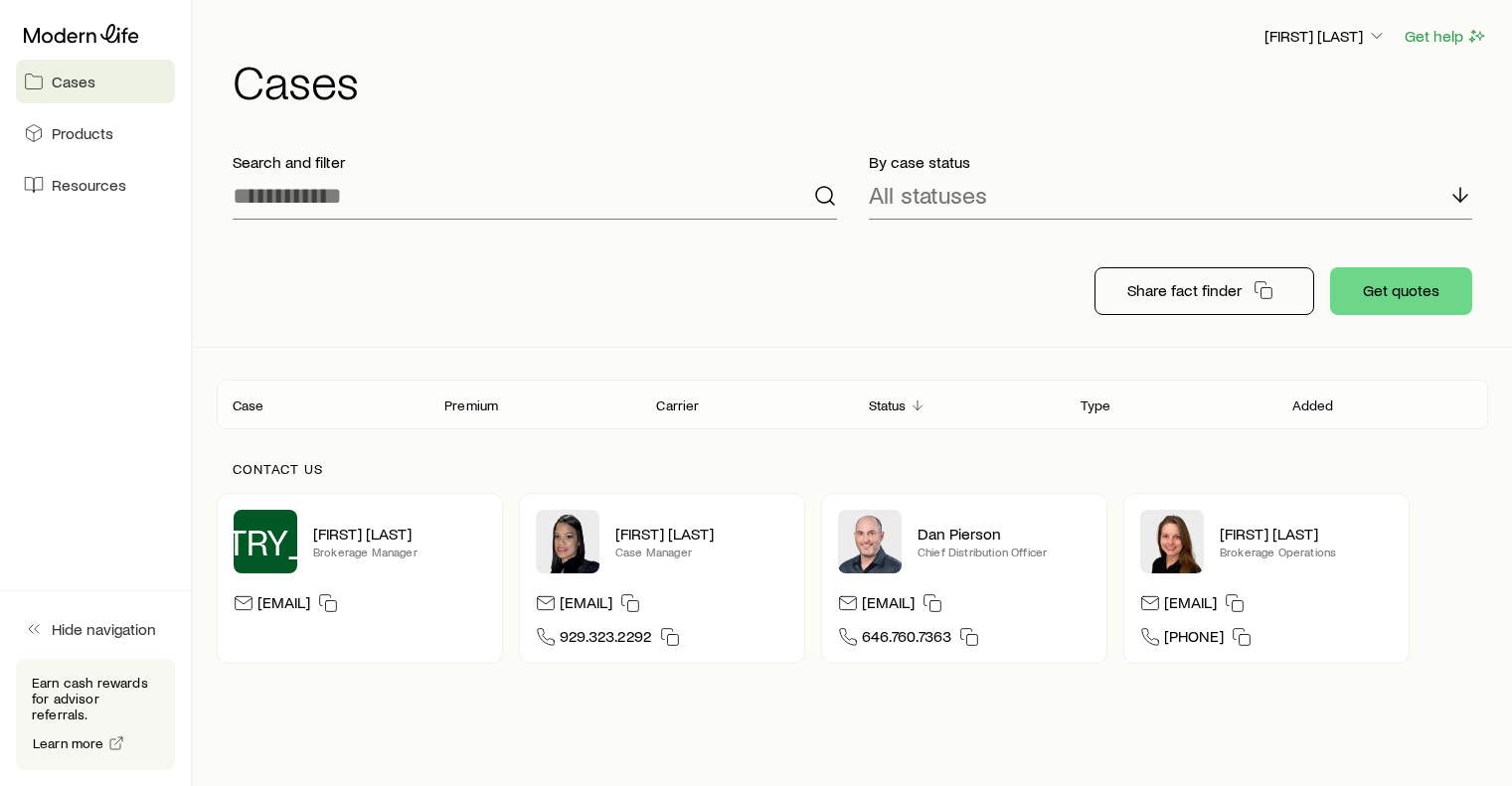 scroll, scrollTop: 0, scrollLeft: 0, axis: both 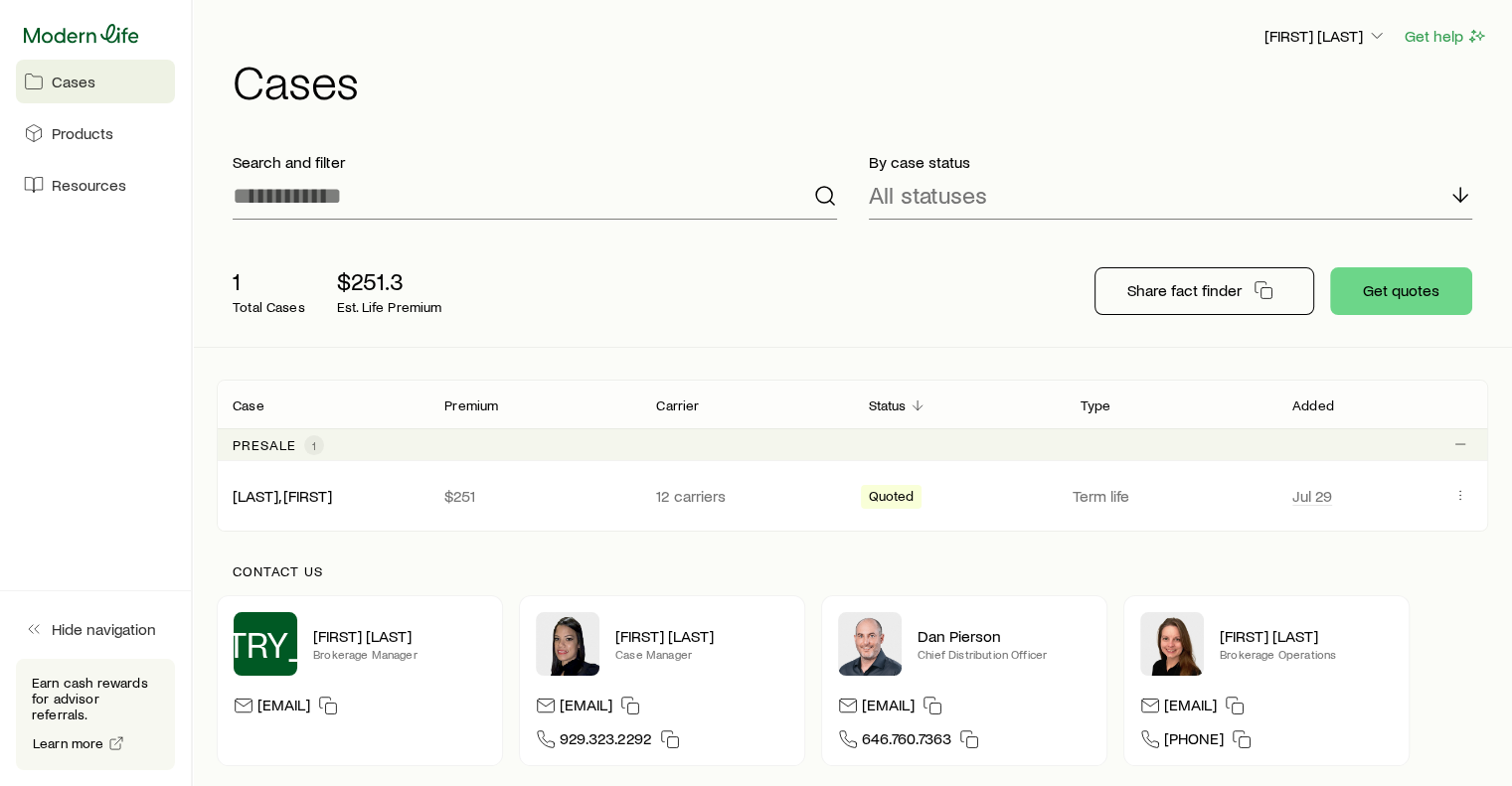 click 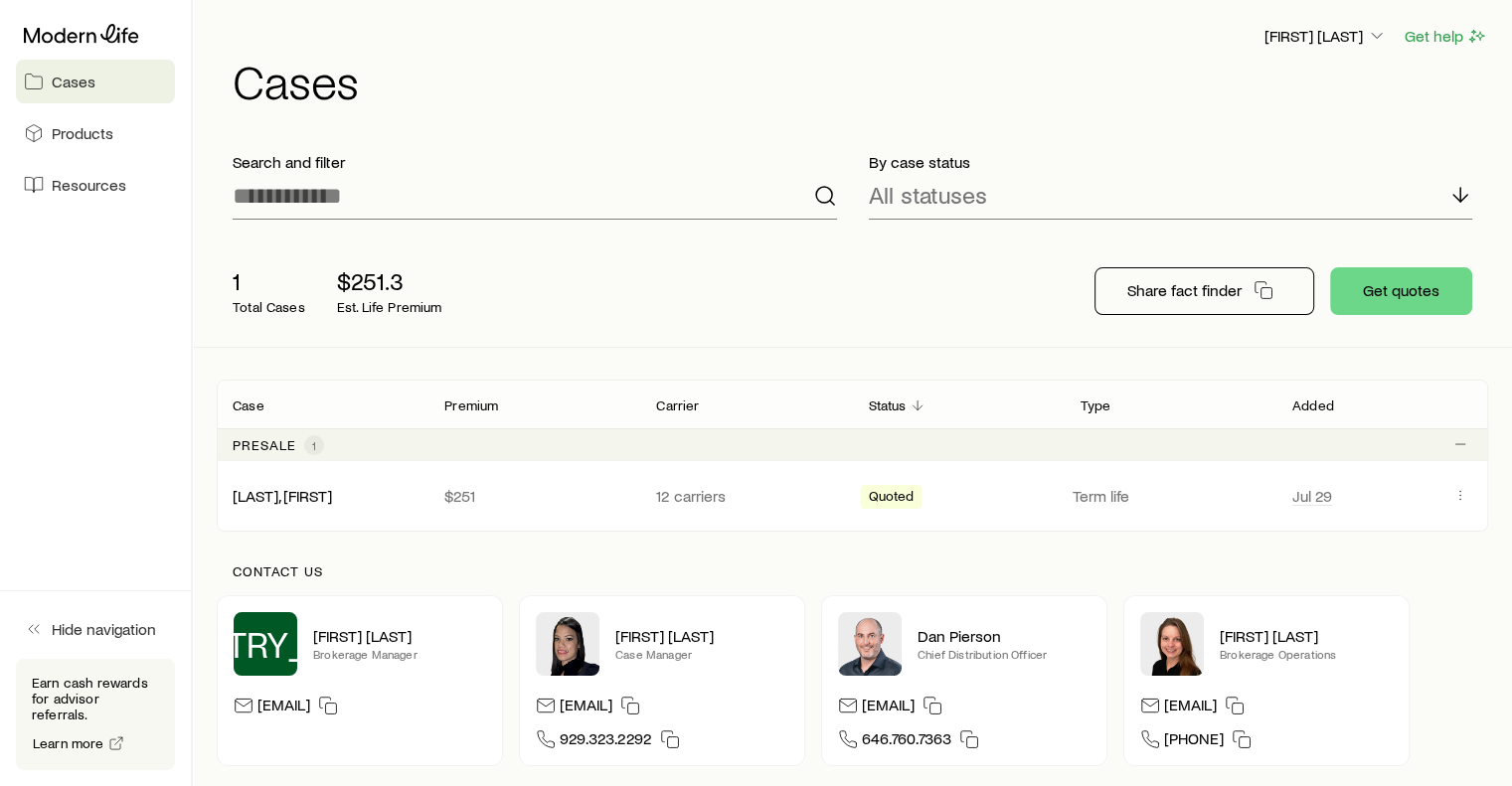 click 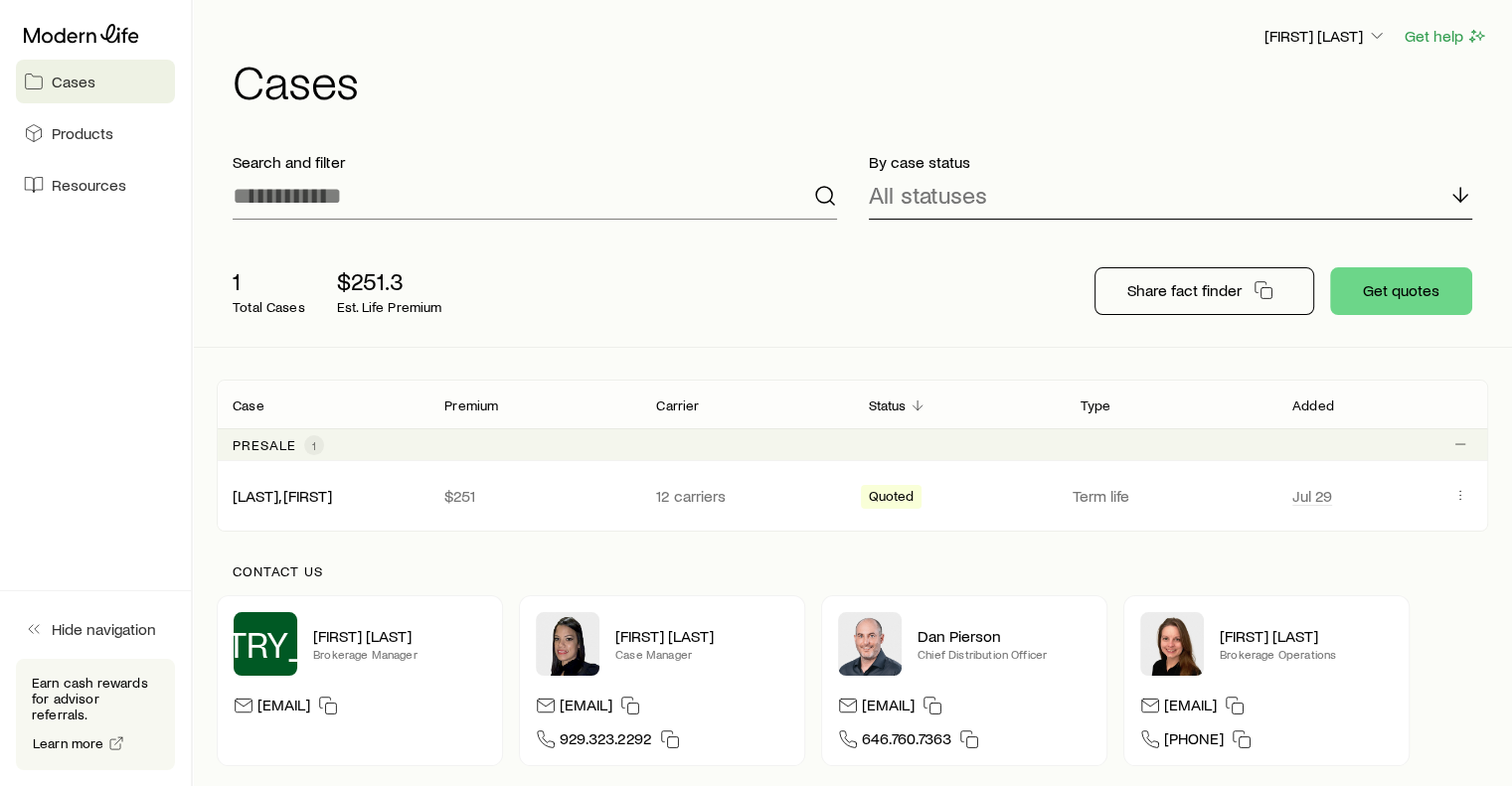 click on "All statuses" at bounding box center (927, 195) 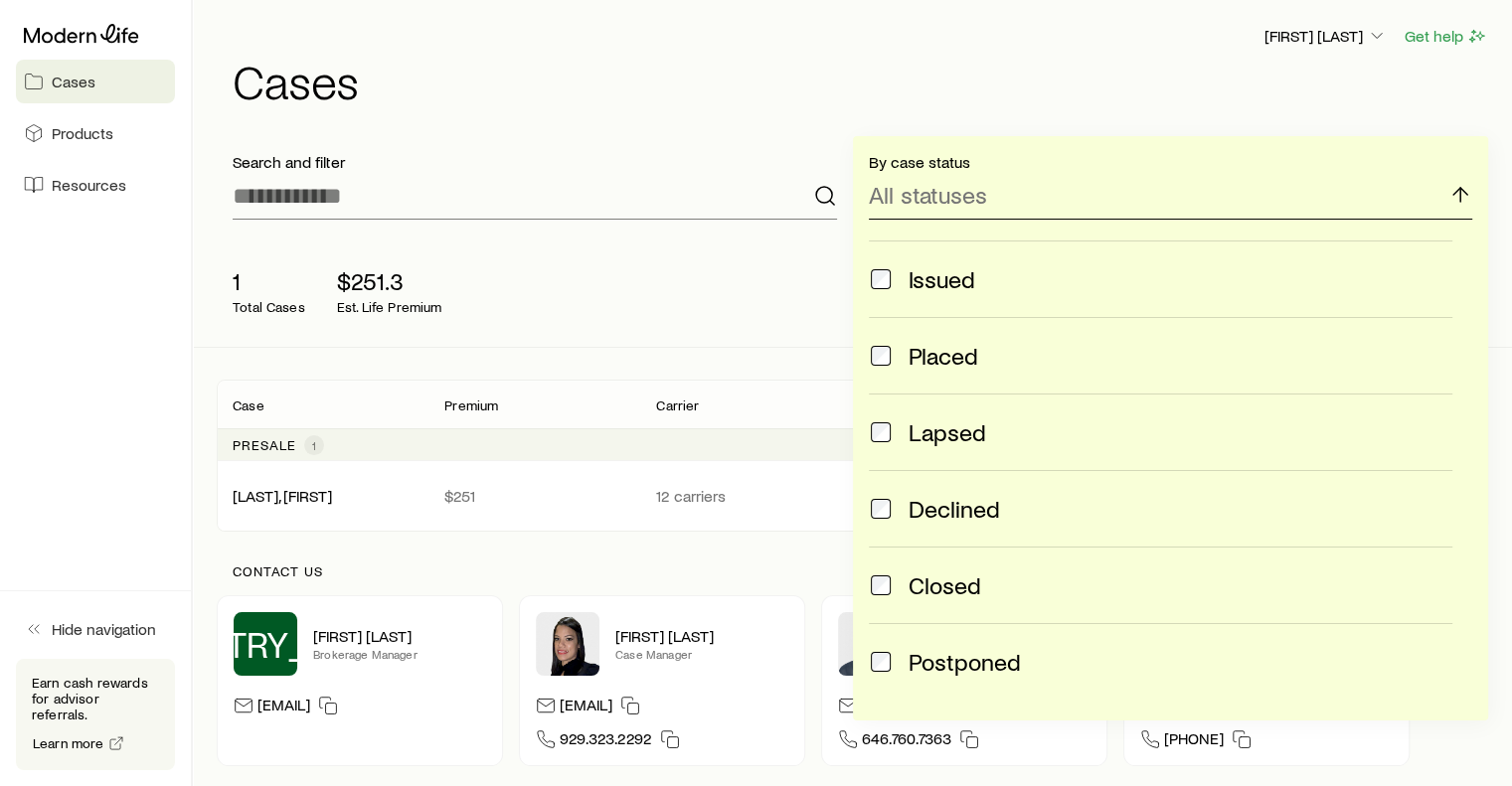 scroll, scrollTop: 0, scrollLeft: 0, axis: both 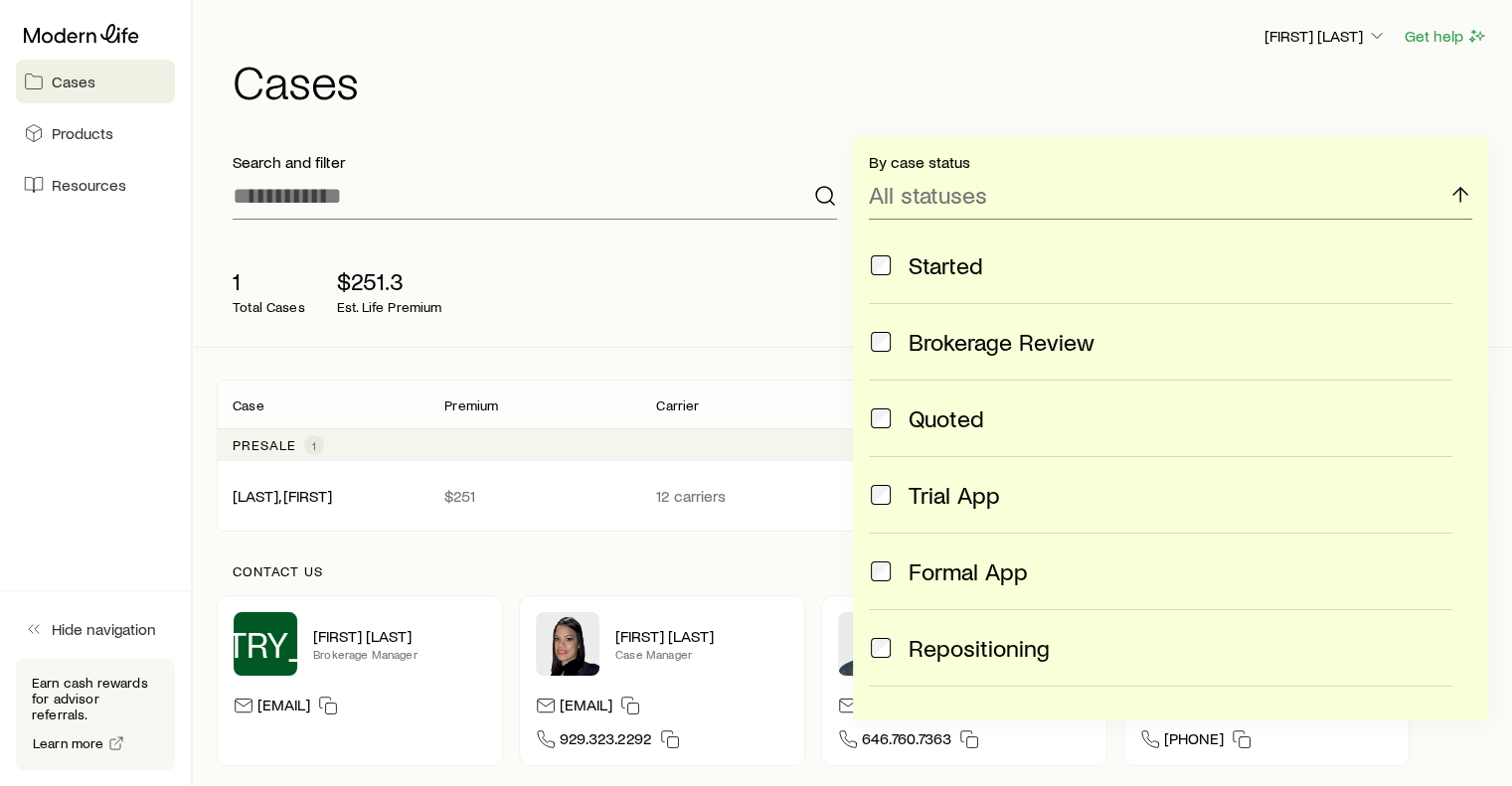 click on "[FIRST]  [LAST] Get help Cases" at bounding box center (852, 64) 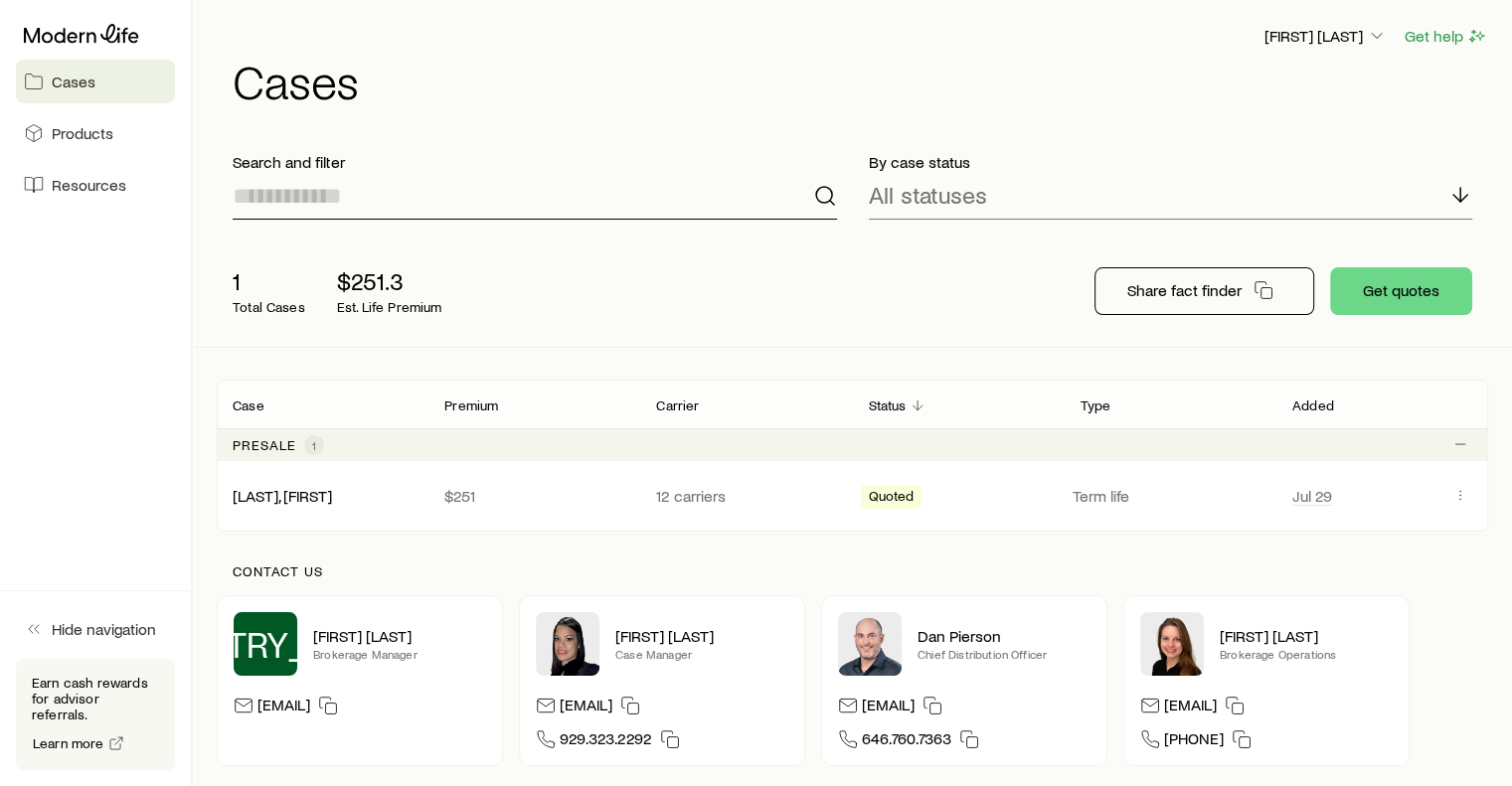 click at bounding box center [535, 196] 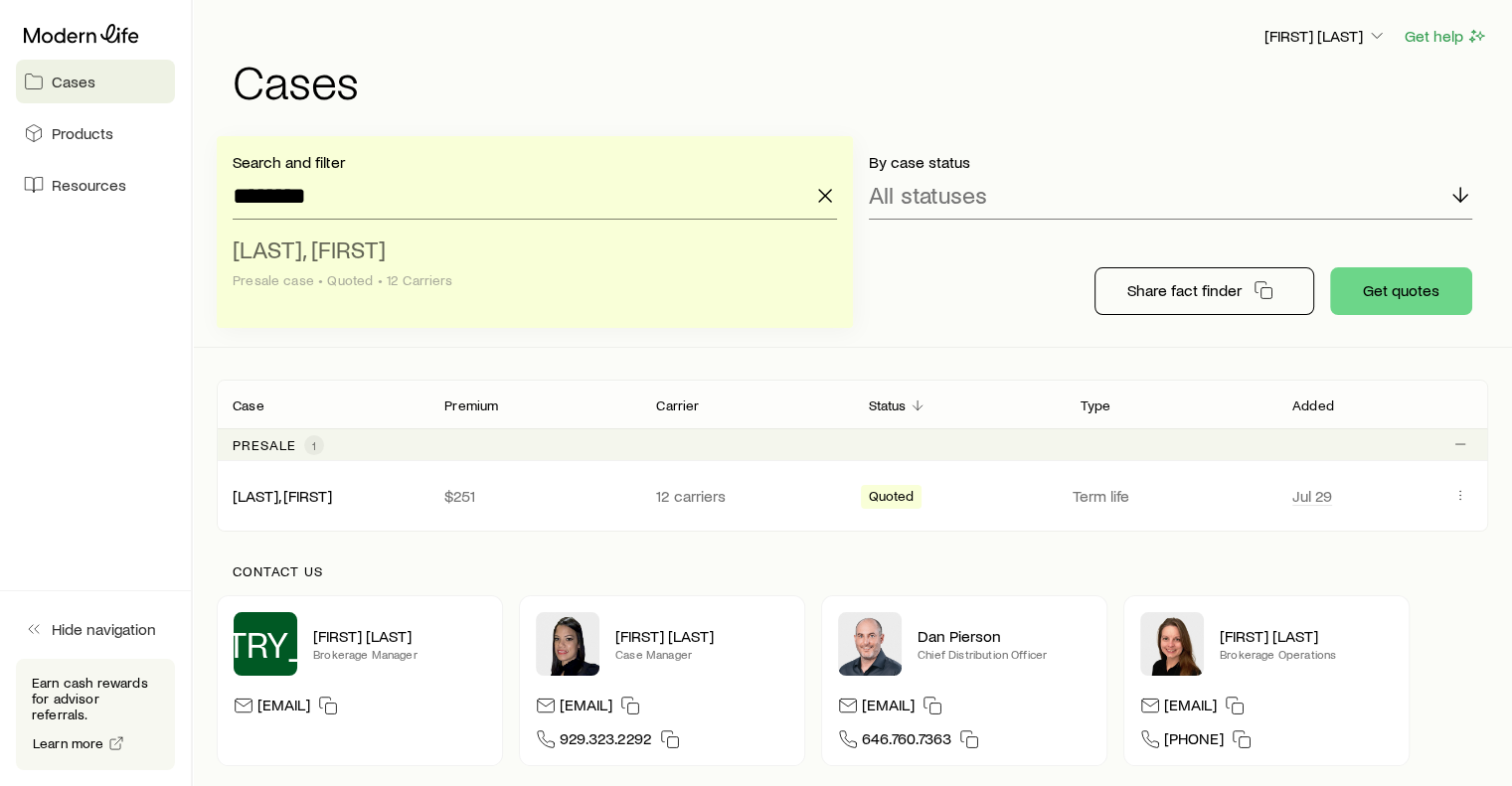 click on "[LAST], [FIRST]" at bounding box center [309, 248] 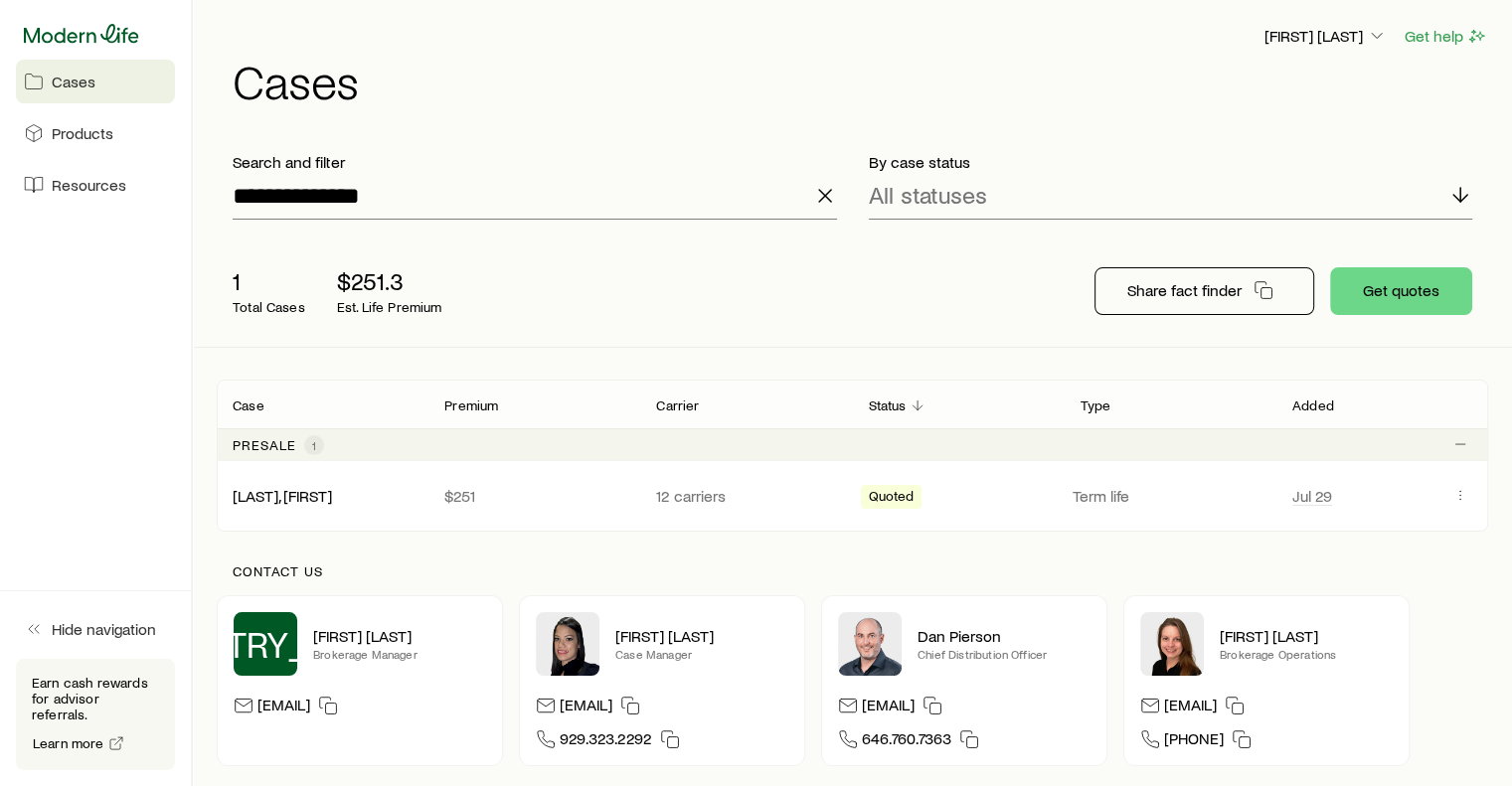 click 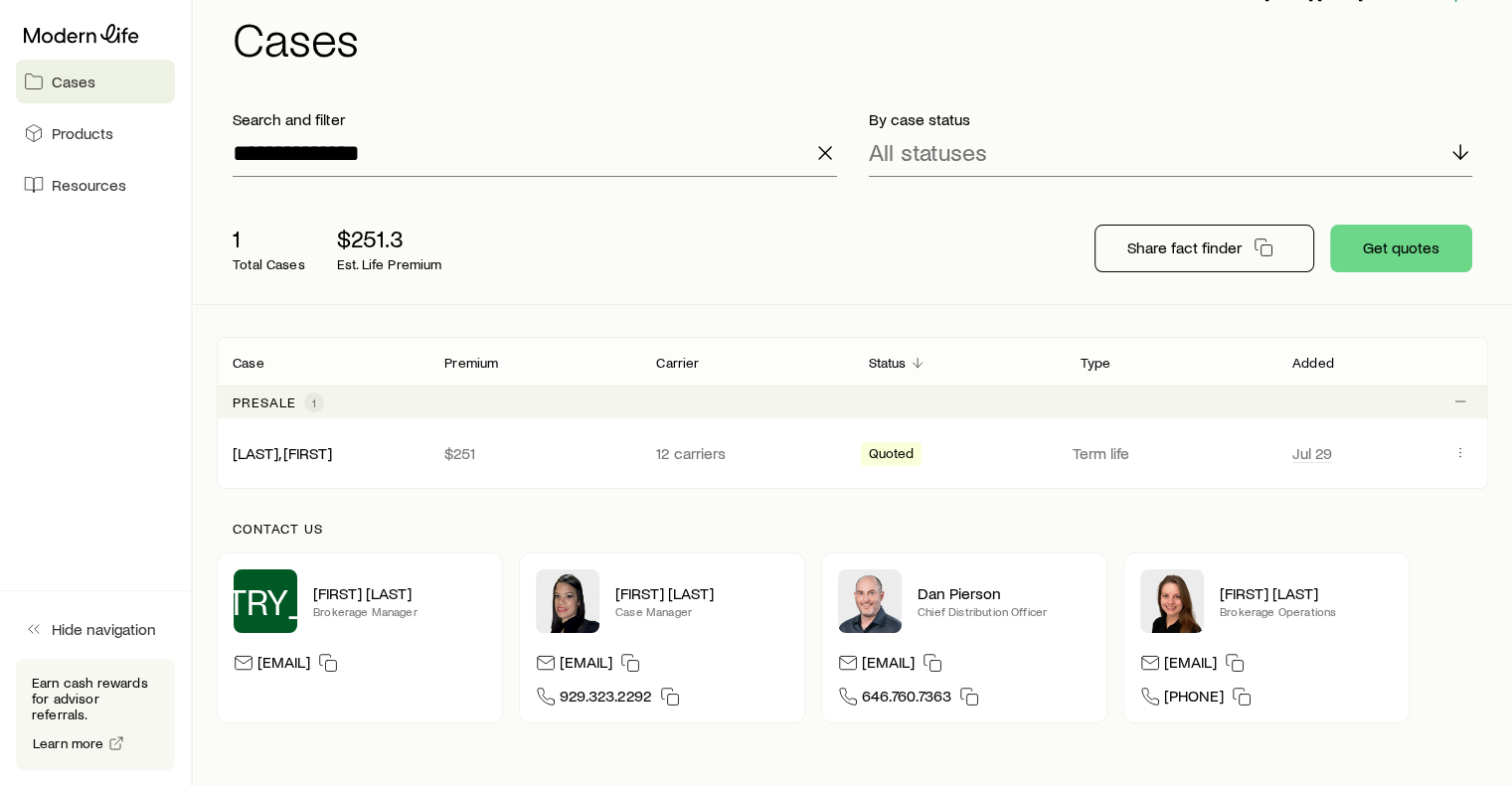 scroll, scrollTop: 0, scrollLeft: 0, axis: both 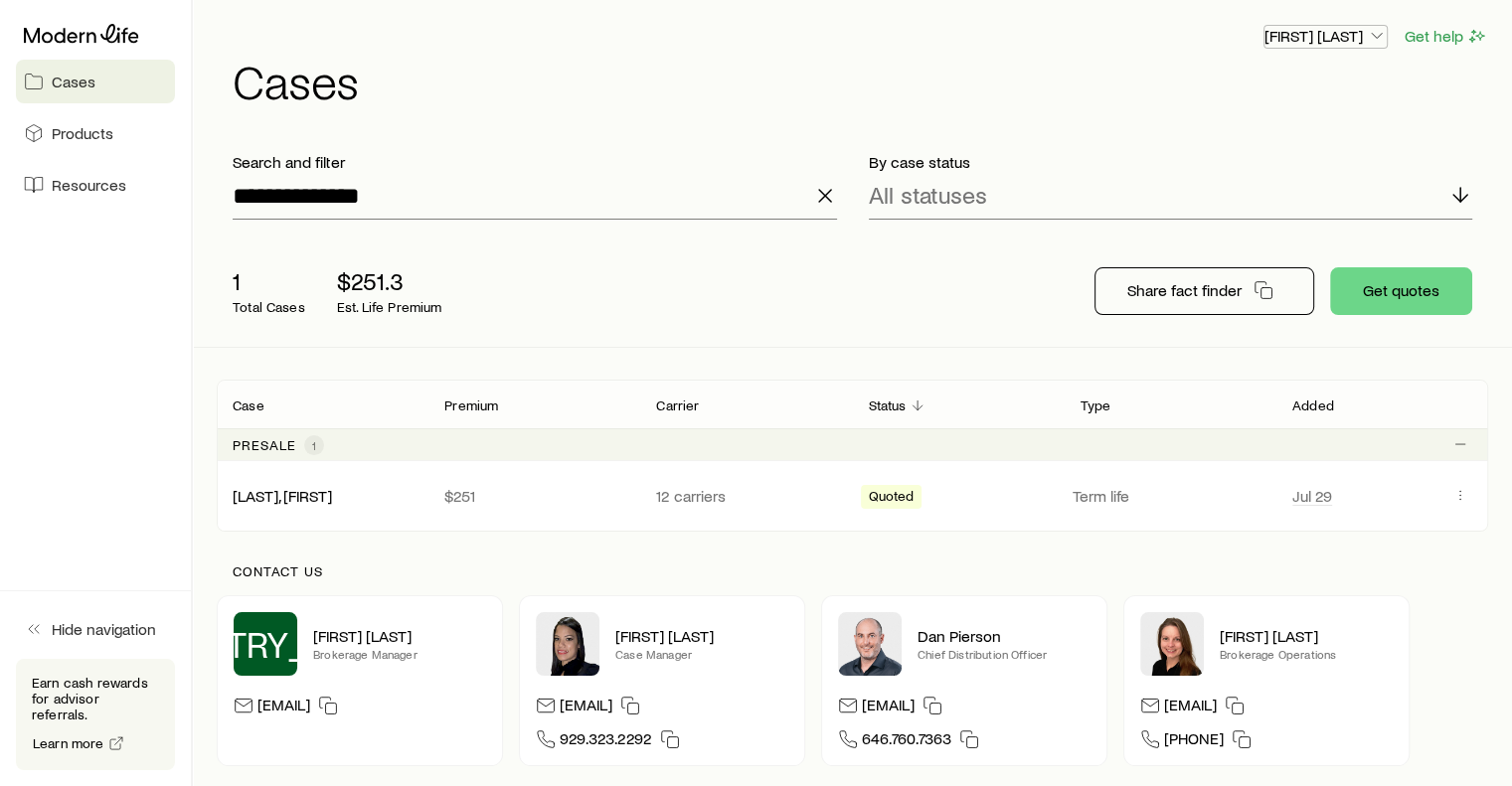 click on "[FIRST]  [LAST]" at bounding box center (1325, 36) 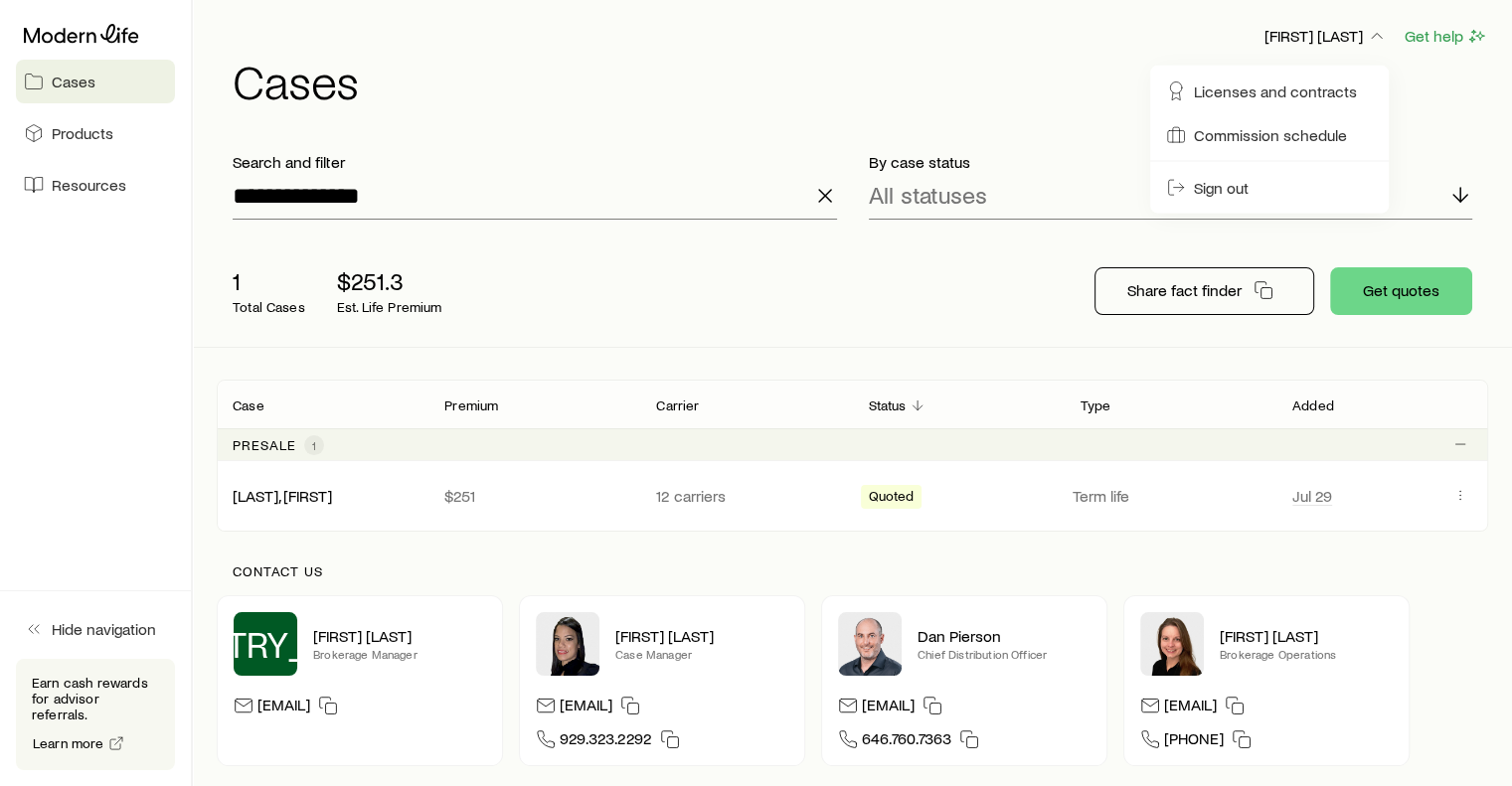 click on "Cases" at bounding box center (860, 80) 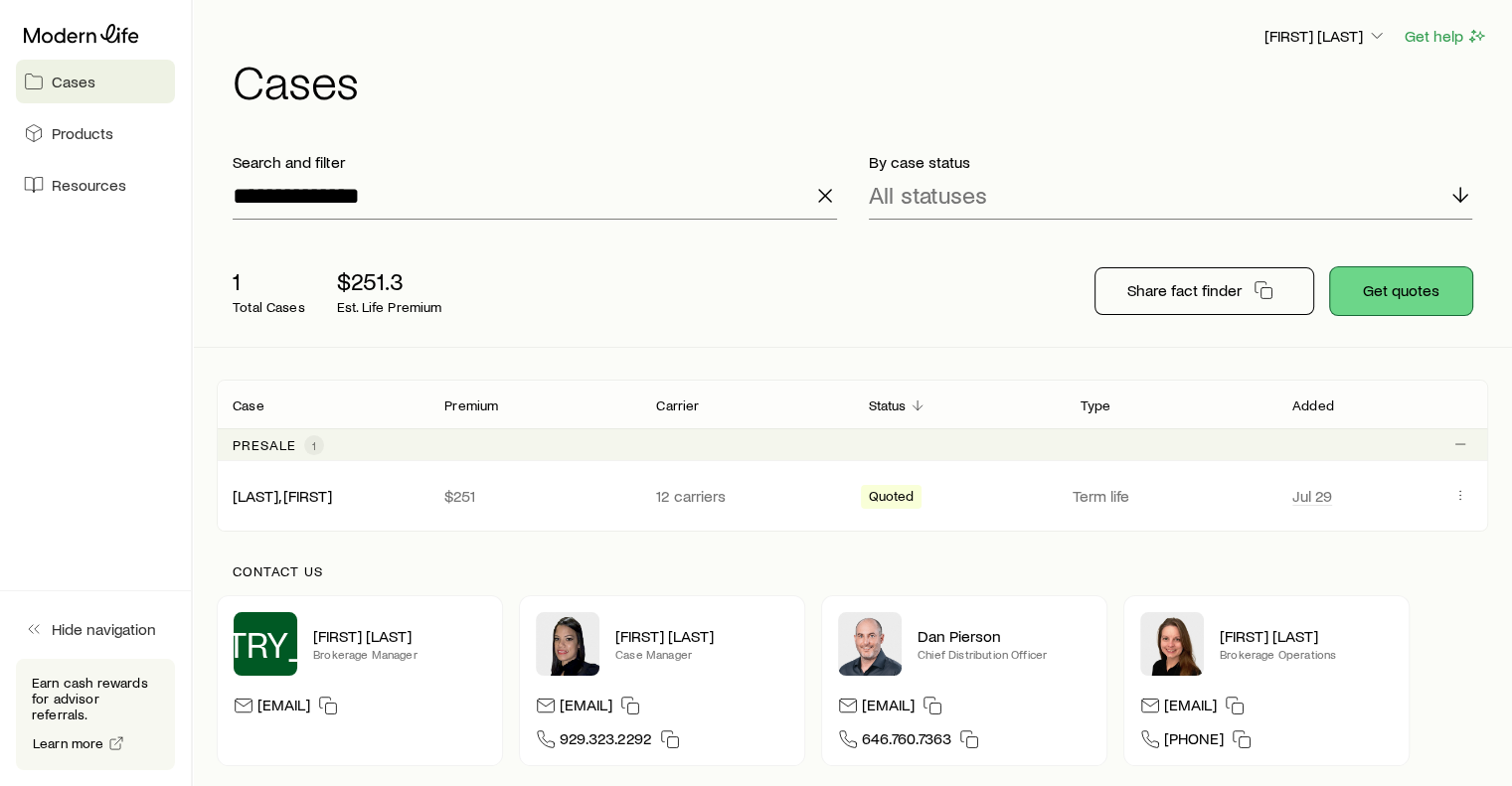 click on "Get quotes" at bounding box center [1401, 291] 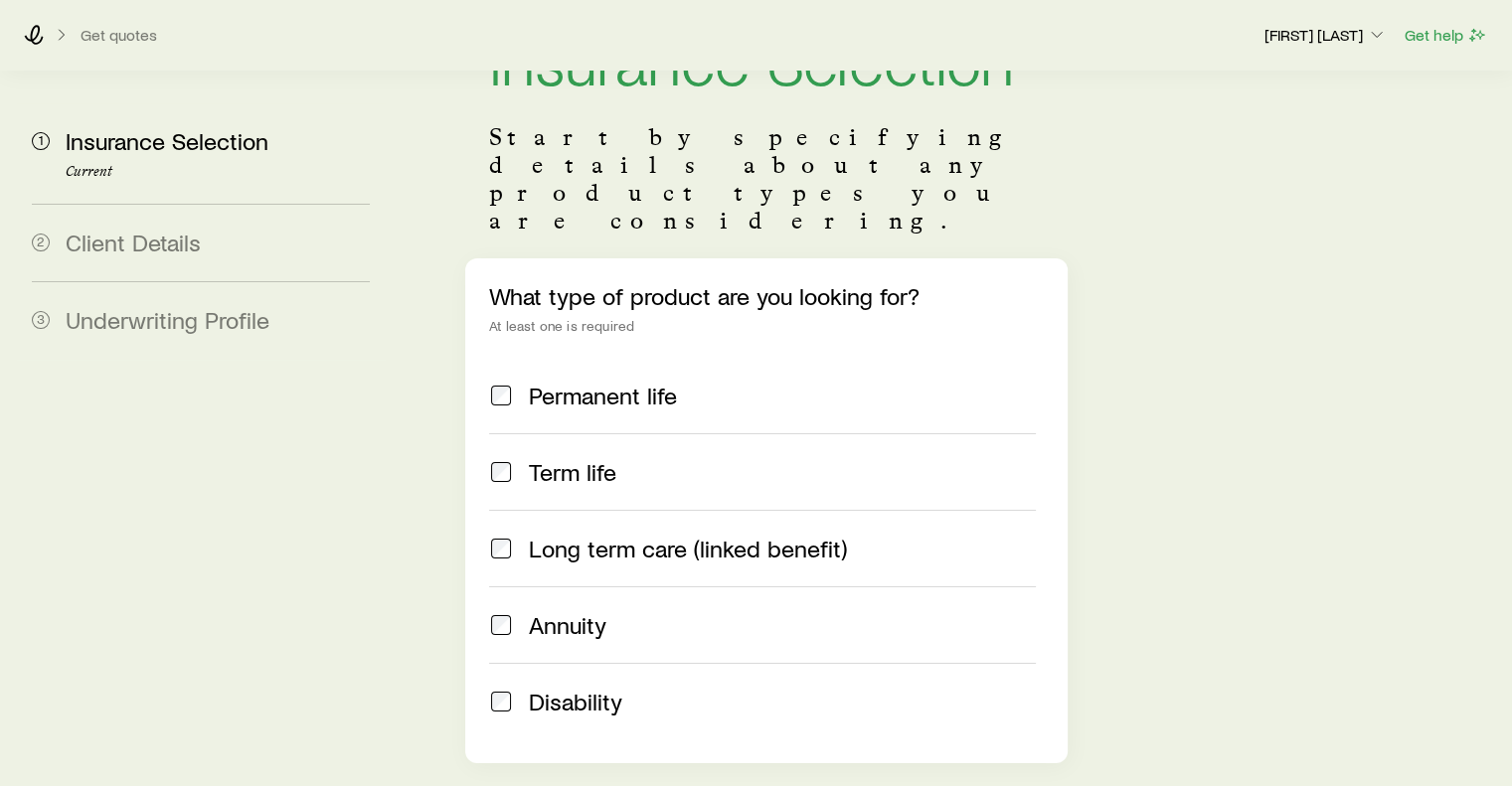 scroll, scrollTop: 135, scrollLeft: 0, axis: vertical 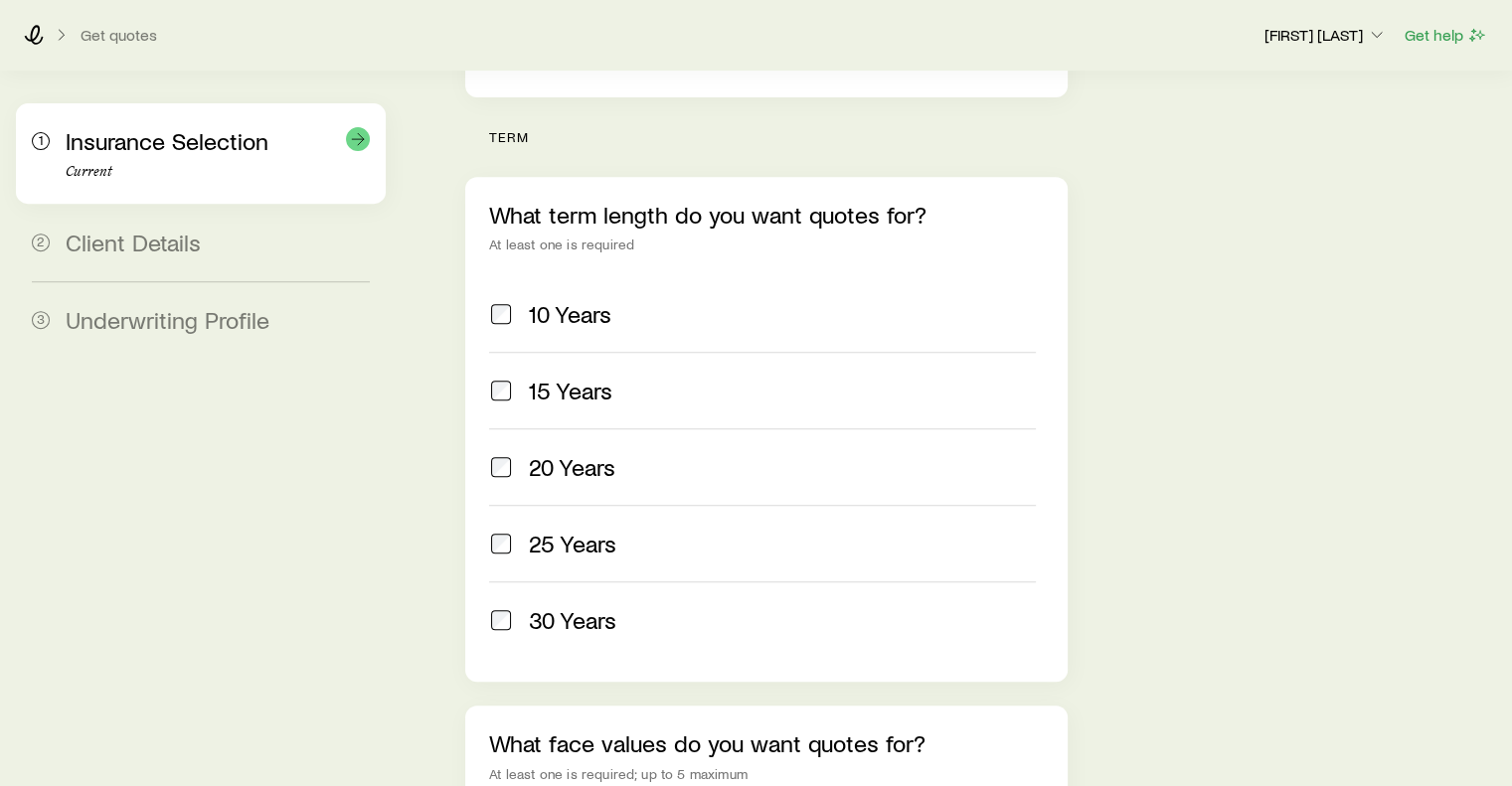 click on "Insurance Selection" at bounding box center [167, 140] 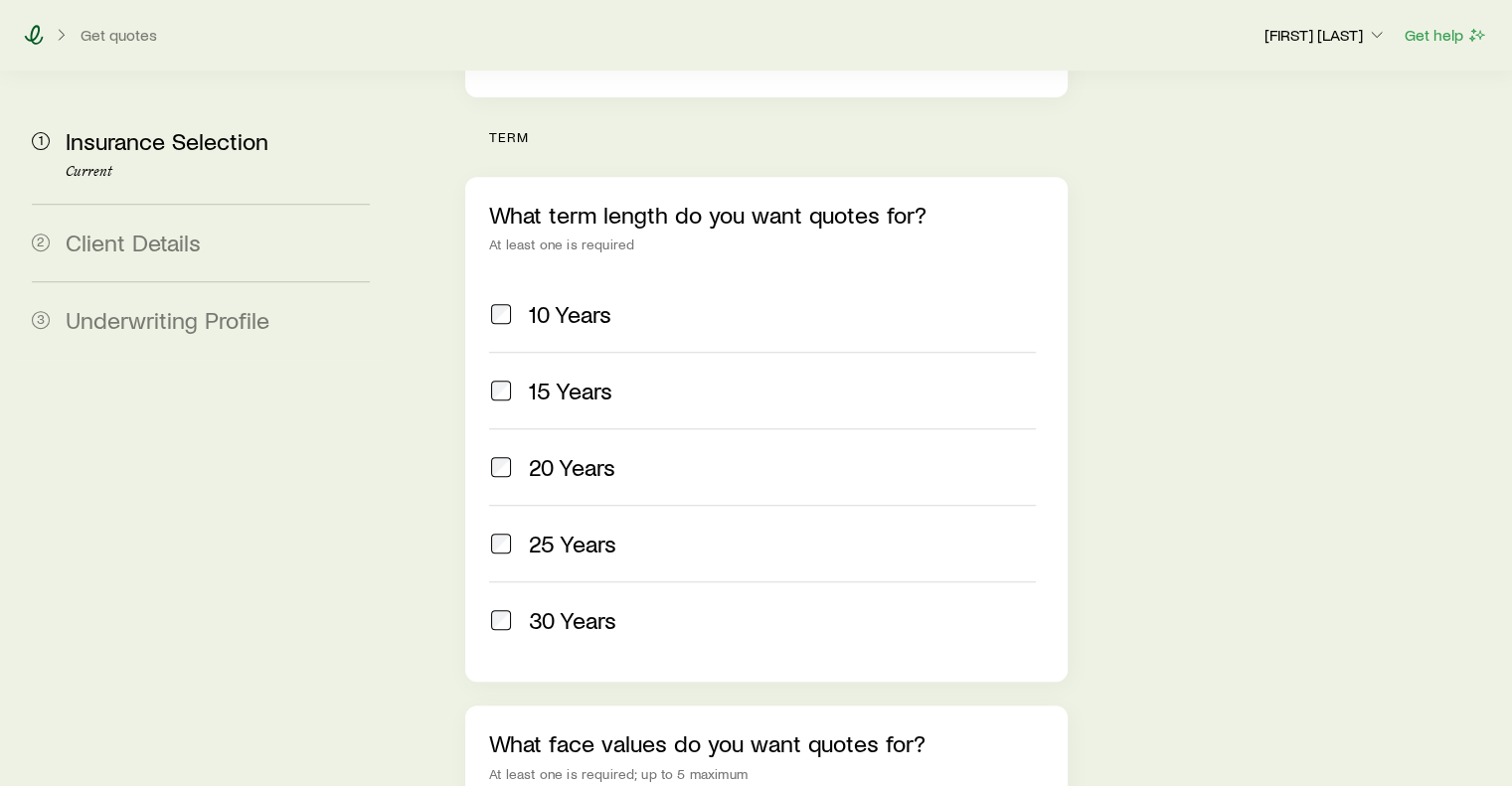 click 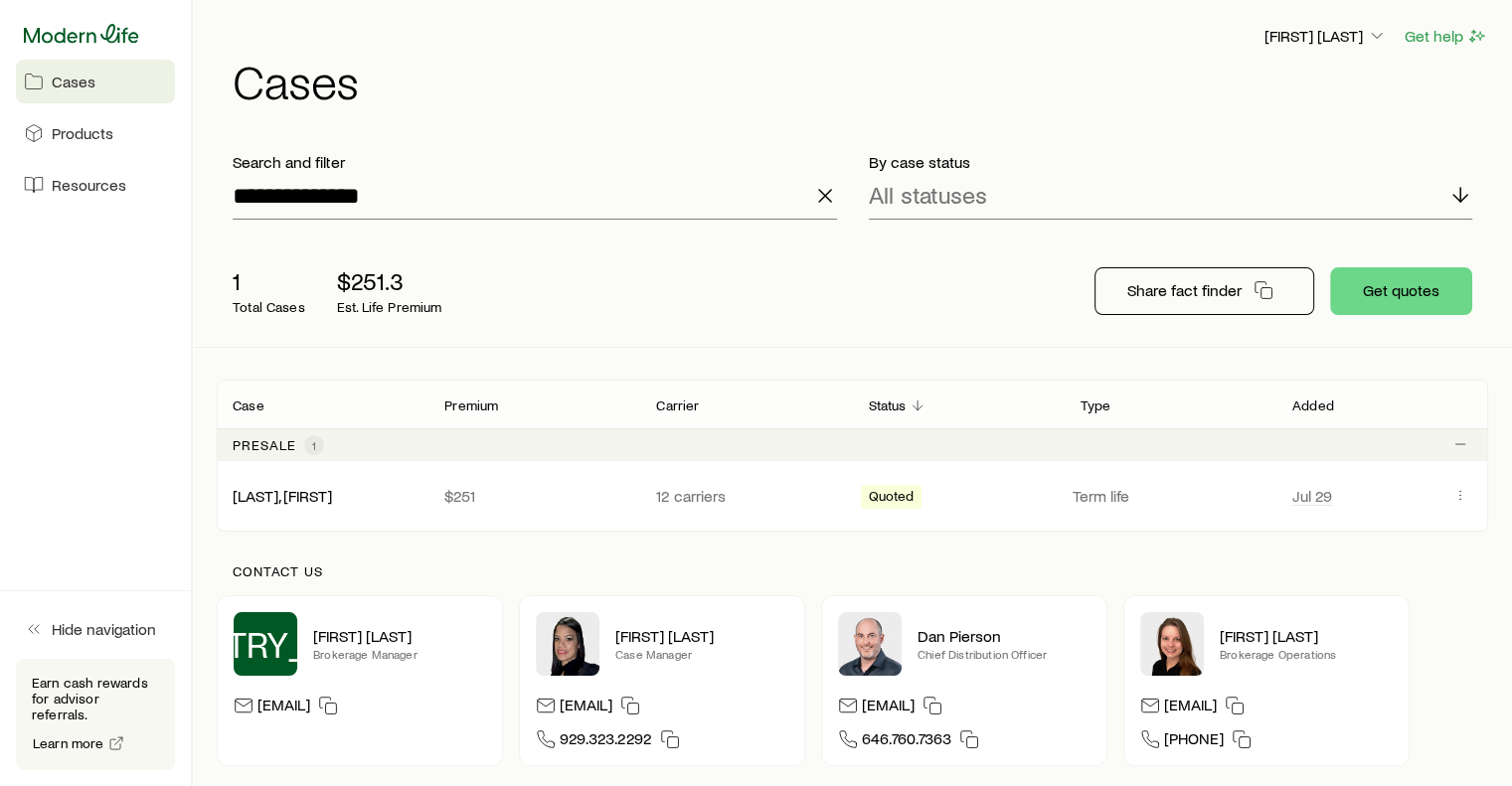 click 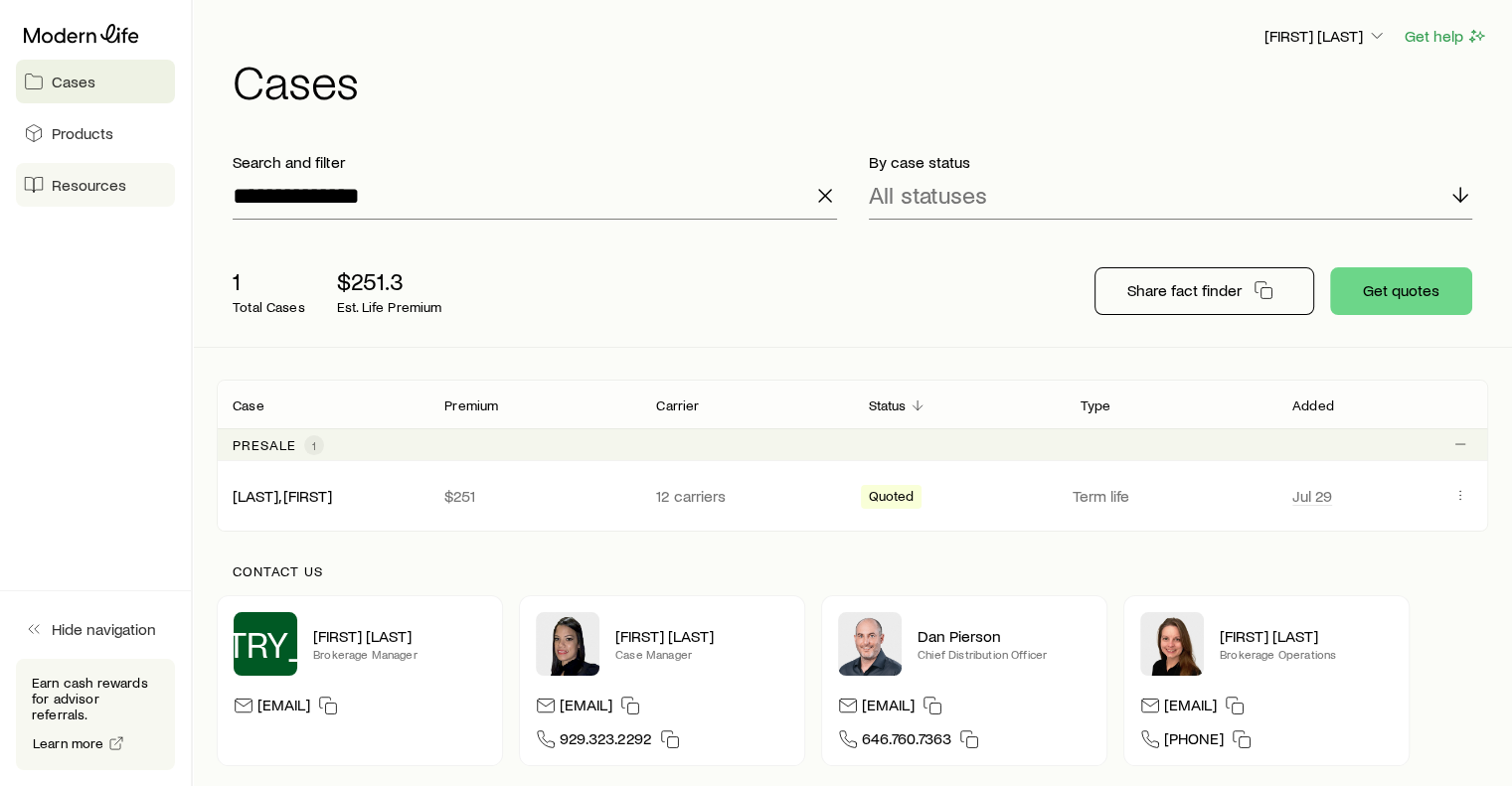 click on "Resources" at bounding box center (88, 185) 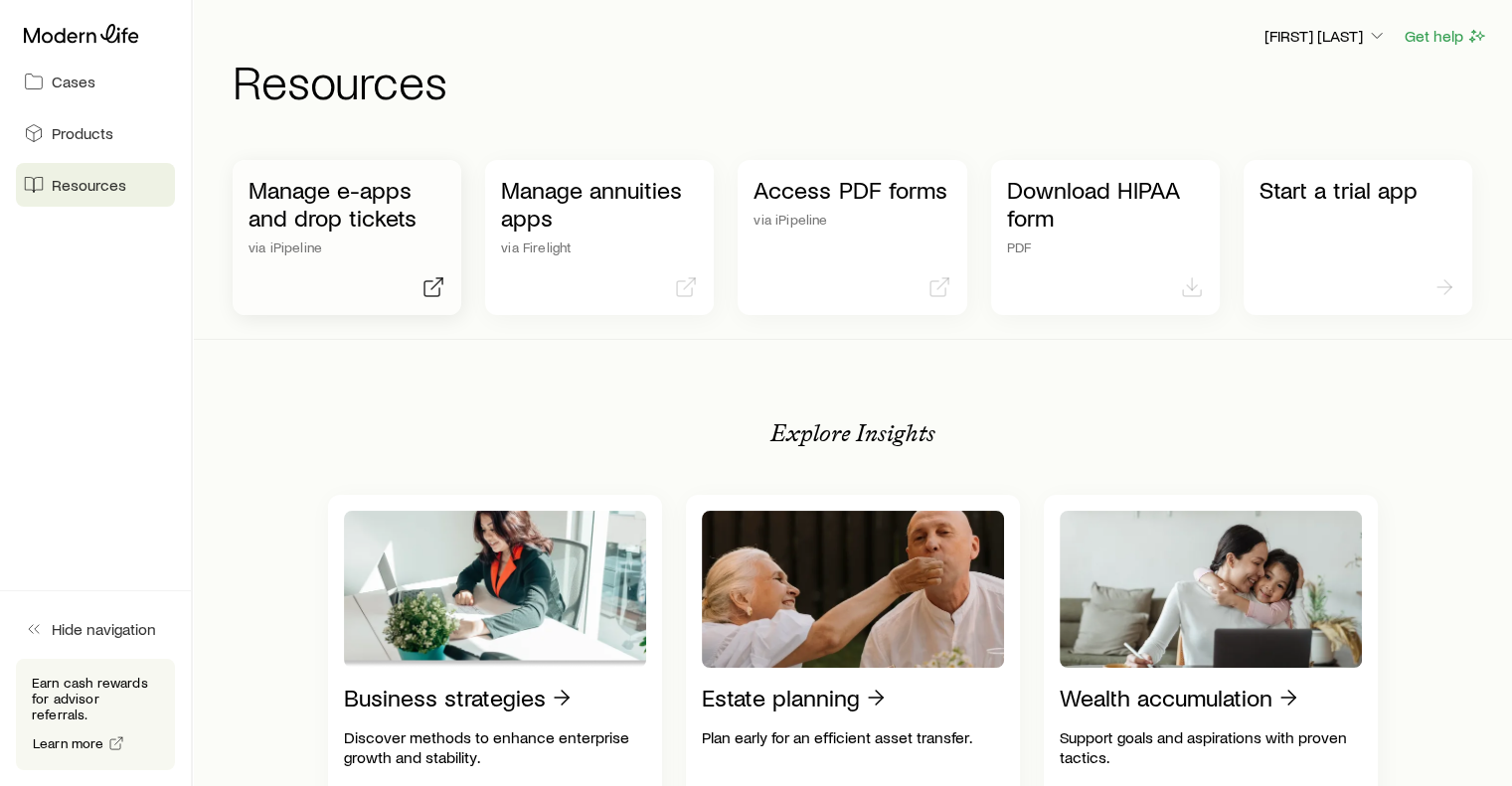 click on "Manage e-apps and drop tickets" at bounding box center (347, 204) 